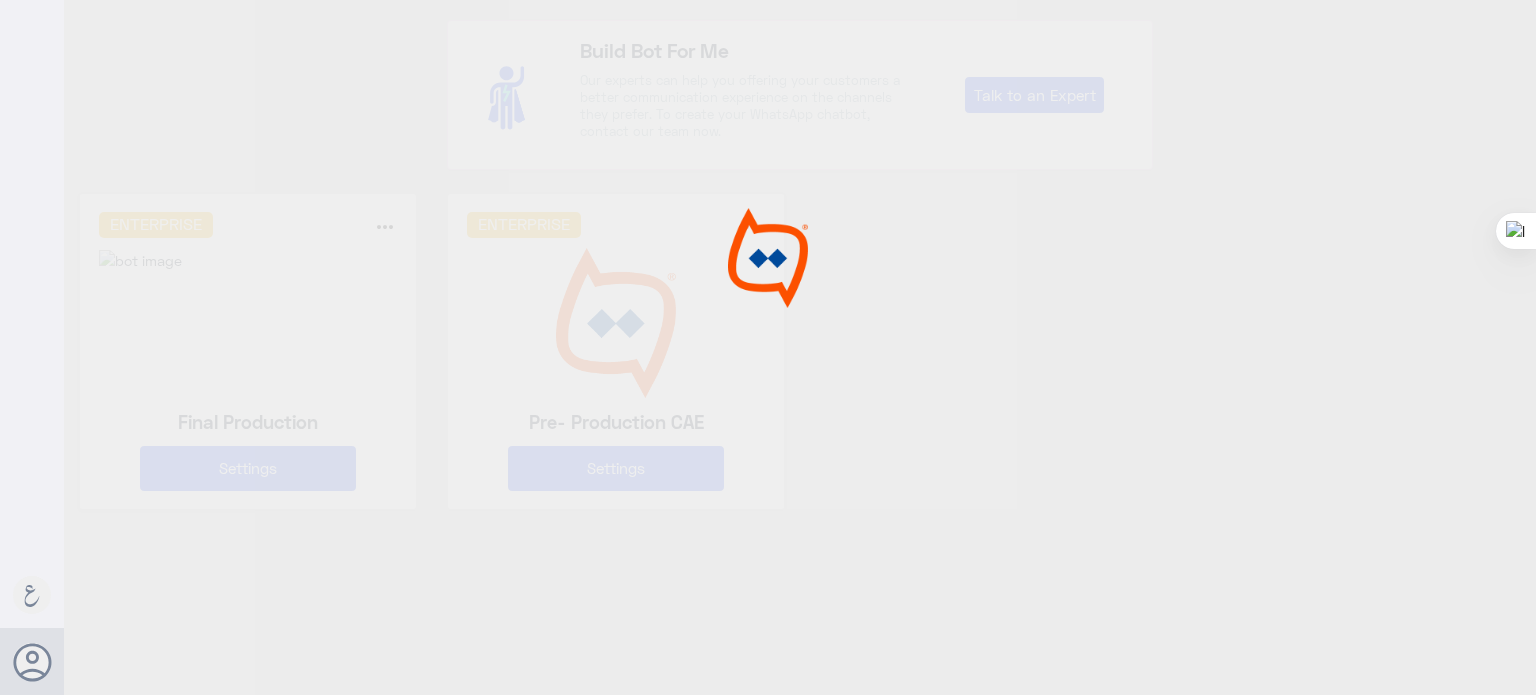 scroll, scrollTop: 0, scrollLeft: 0, axis: both 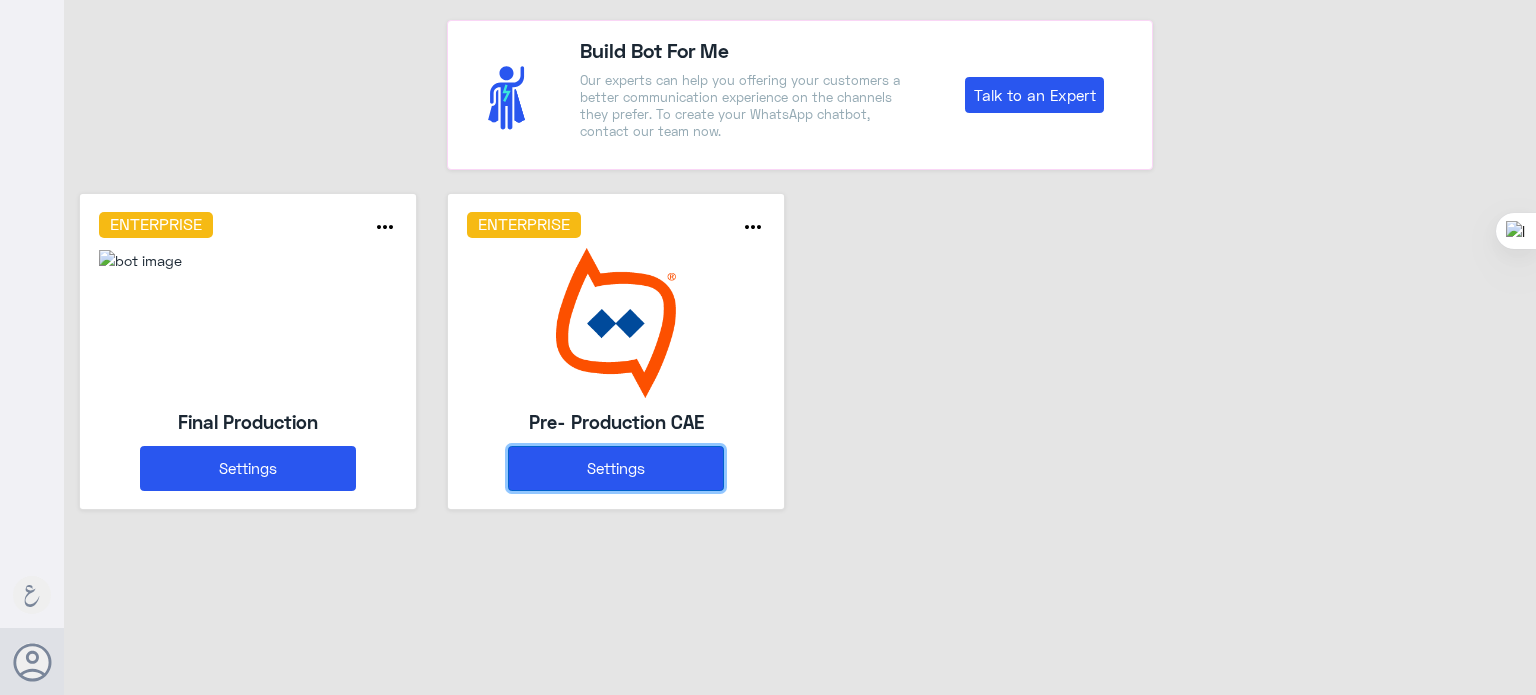 click on "Settings" at bounding box center (616, 468) 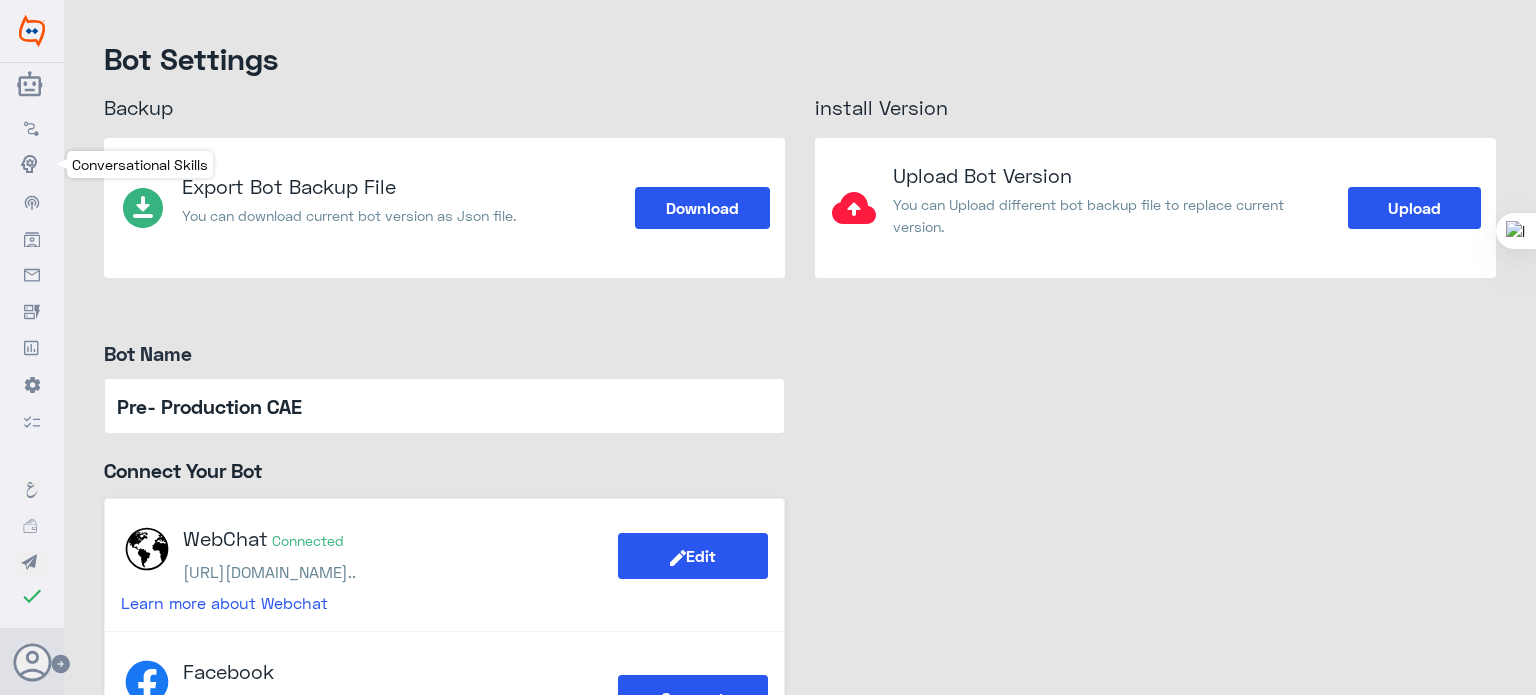 click 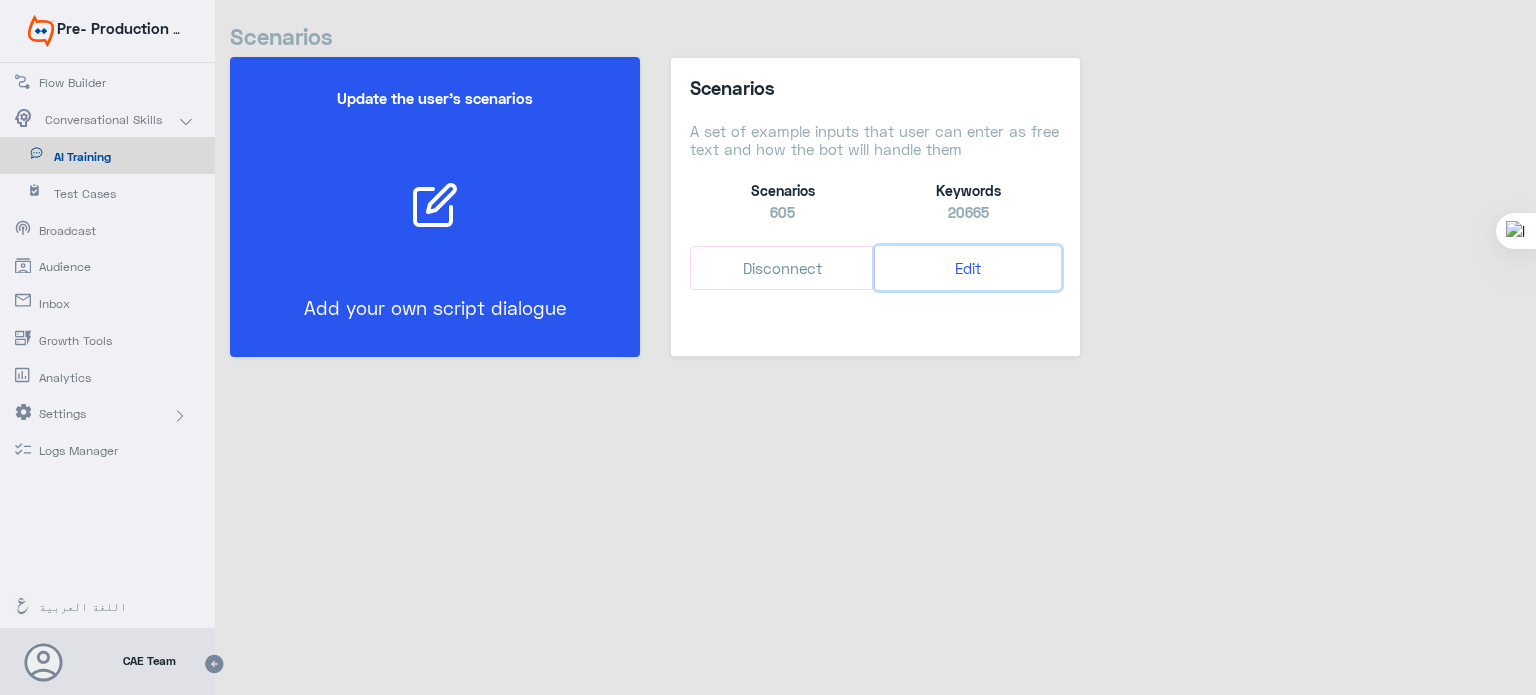 click on "Edit" at bounding box center [967, 268] 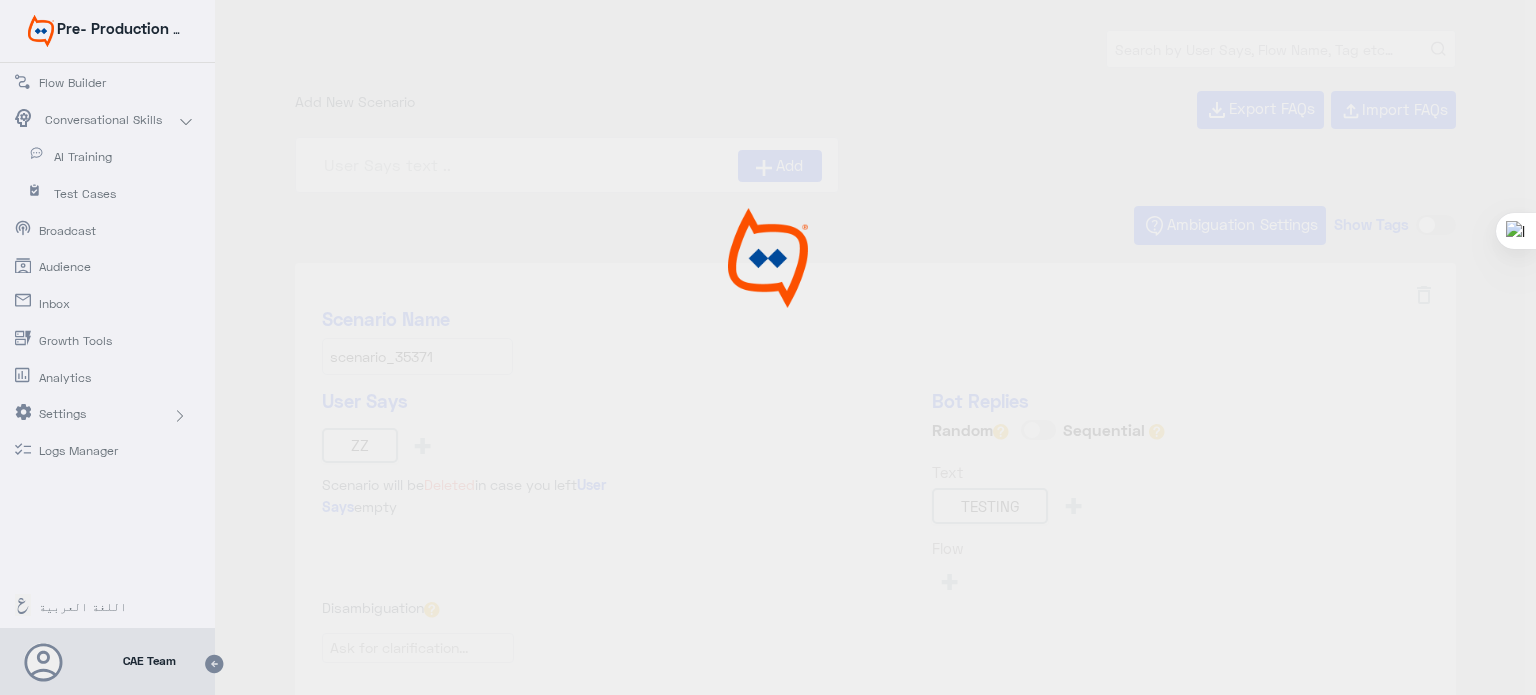 type on "offers_ar" 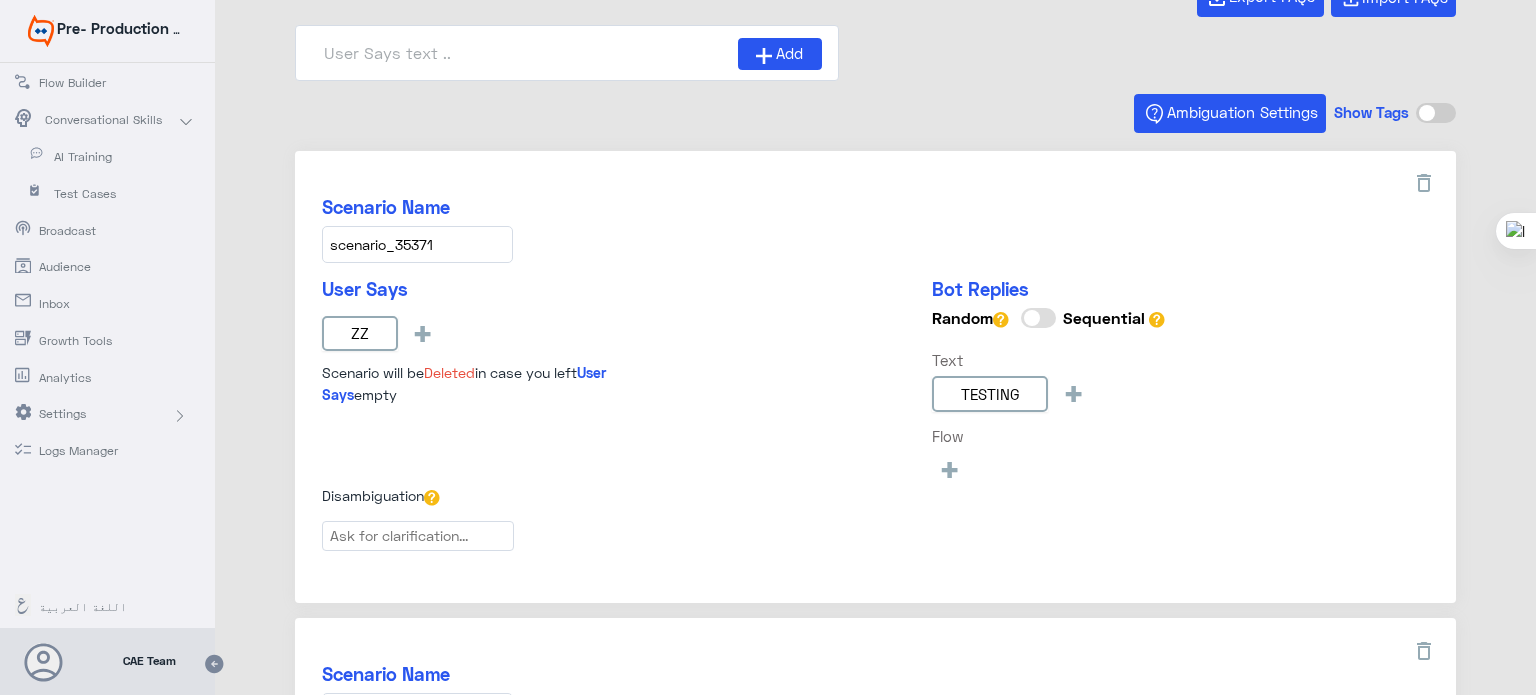 scroll, scrollTop: 0, scrollLeft: 0, axis: both 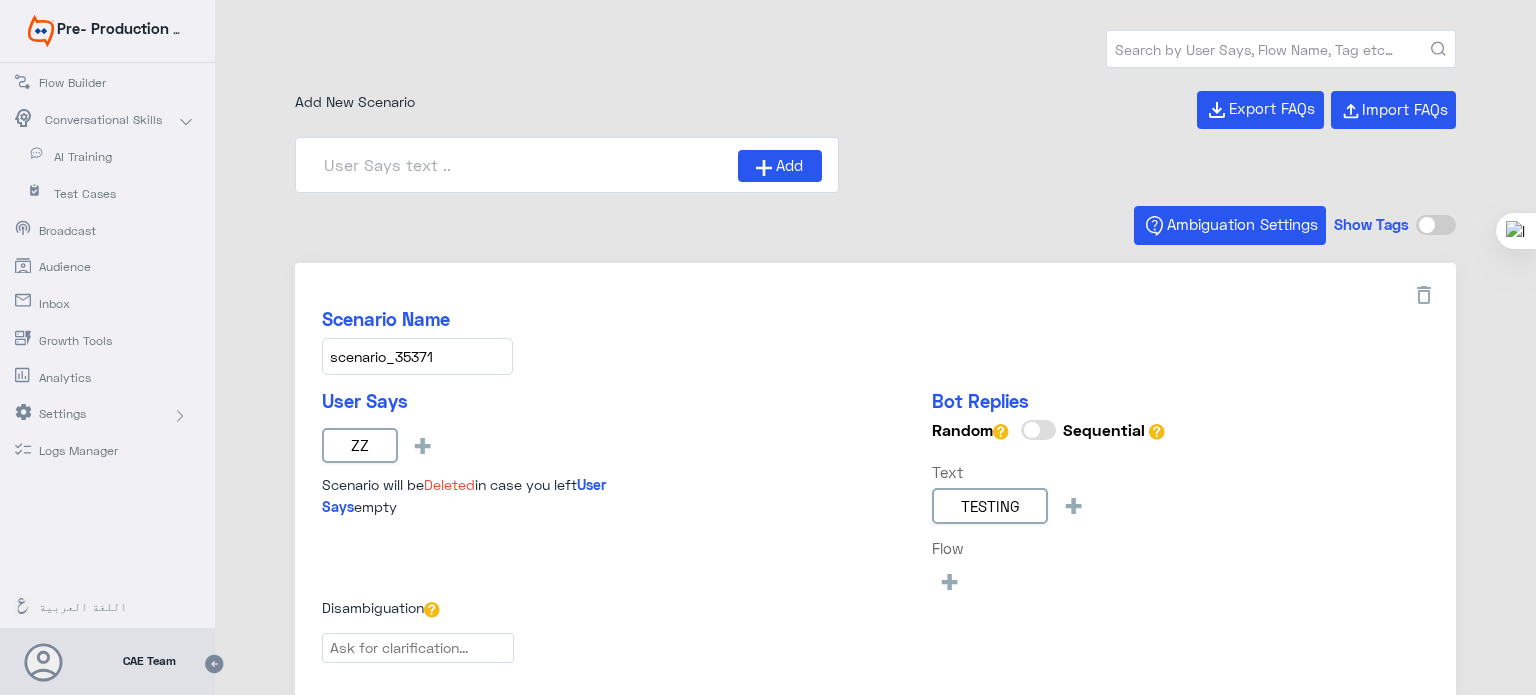 click at bounding box center (1281, 49) 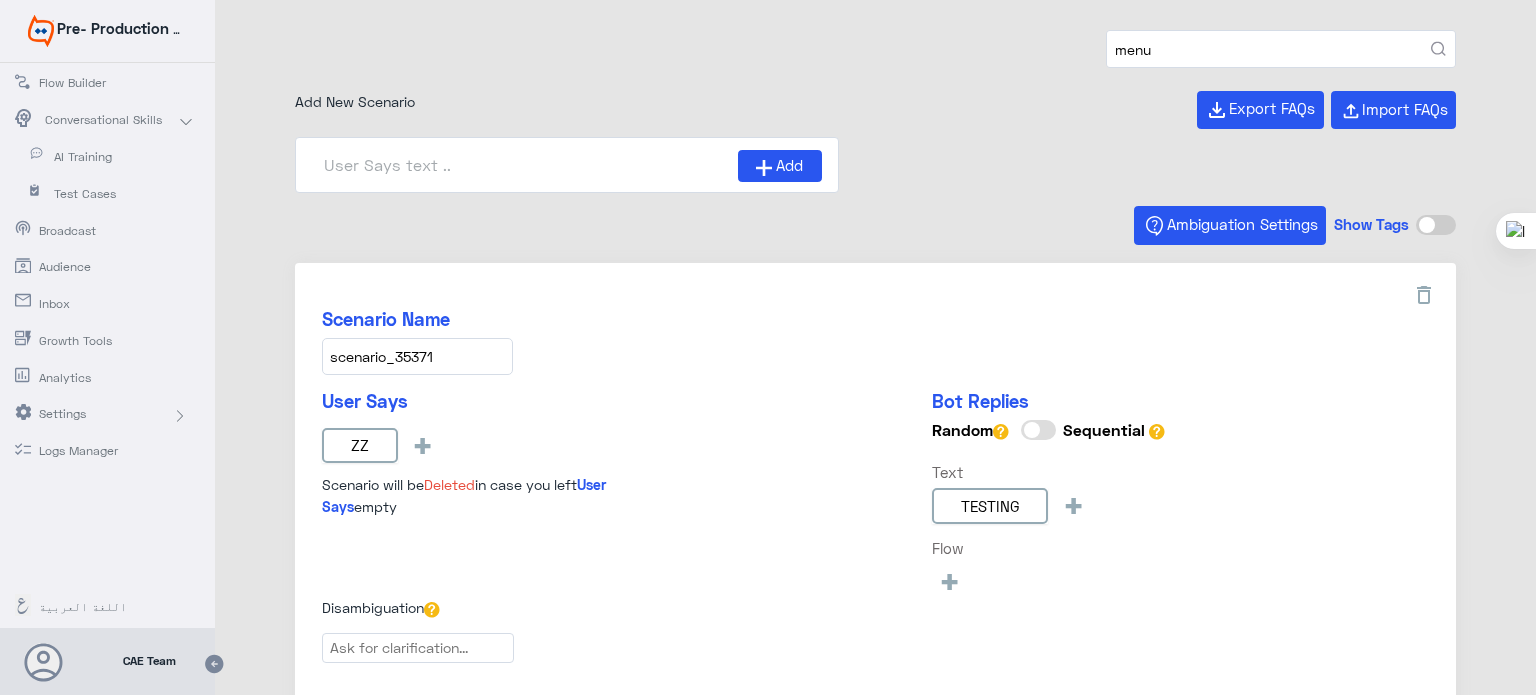 type on "menu" 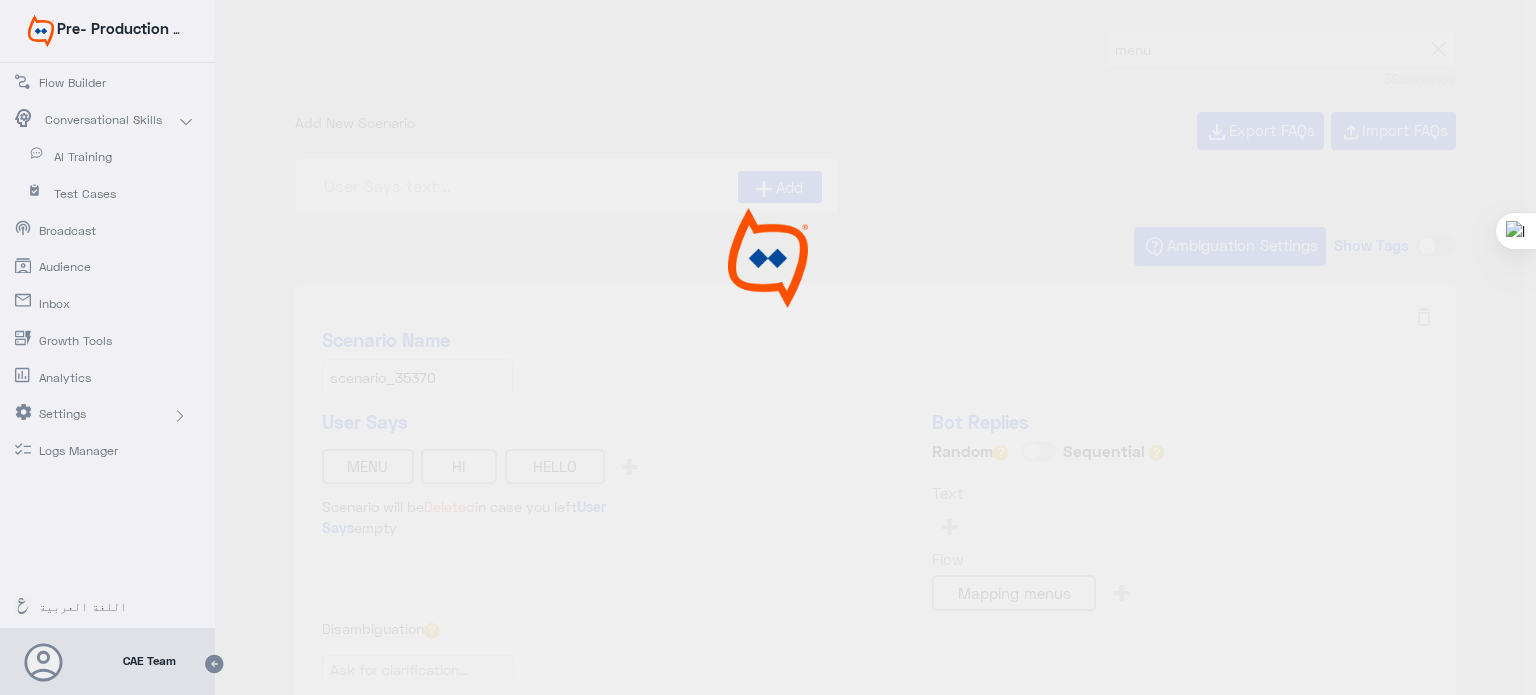 scroll, scrollTop: 642, scrollLeft: 0, axis: vertical 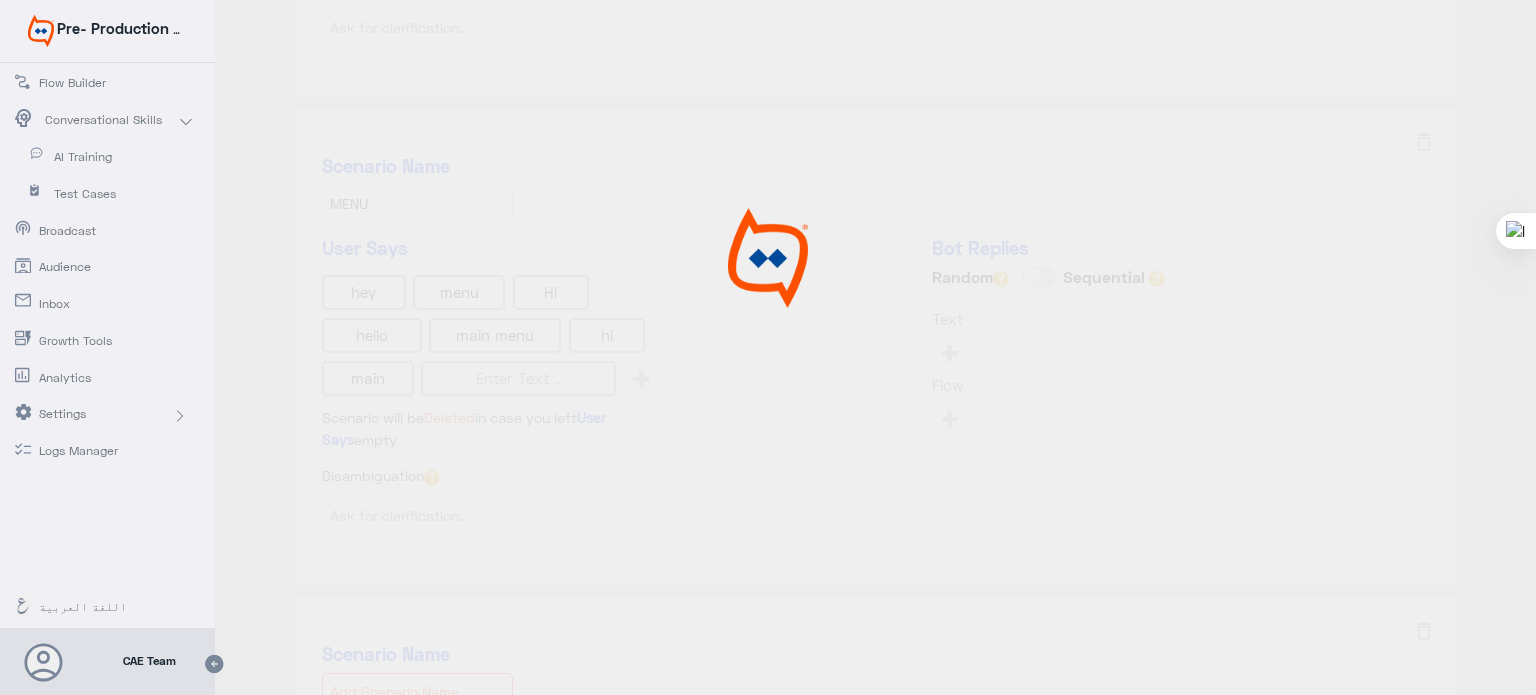 type on "Mapping menus" 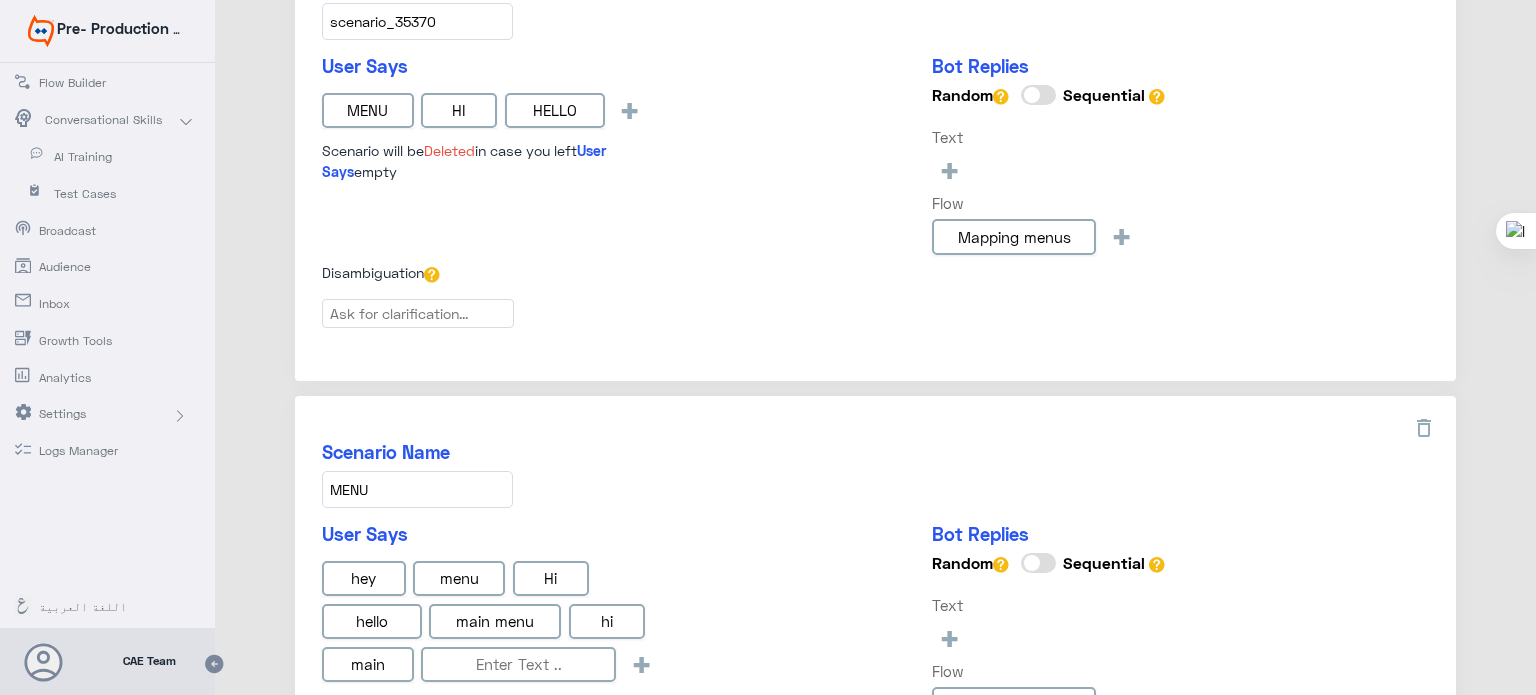 scroll, scrollTop: 473, scrollLeft: 0, axis: vertical 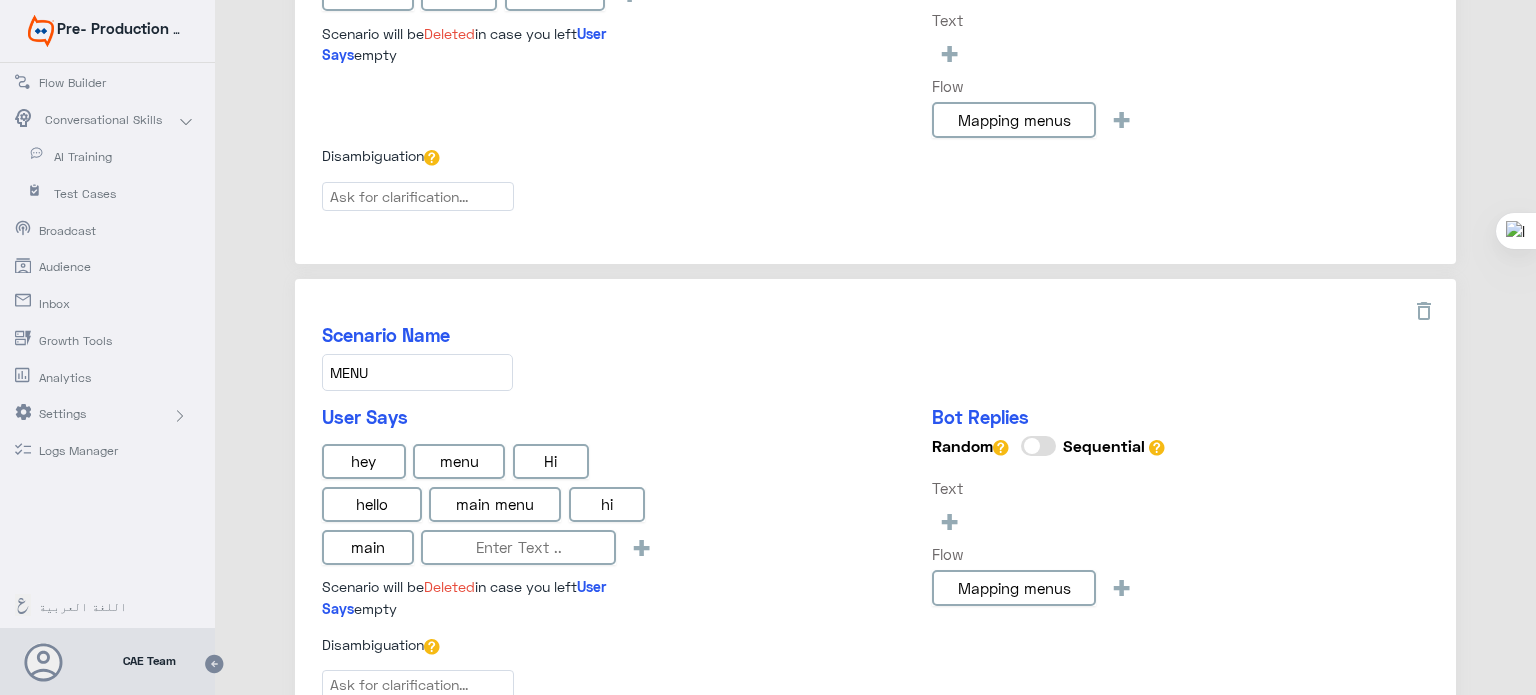 drag, startPoint x: 424, startPoint y: 372, endPoint x: 337, endPoint y: 377, distance: 87.14356 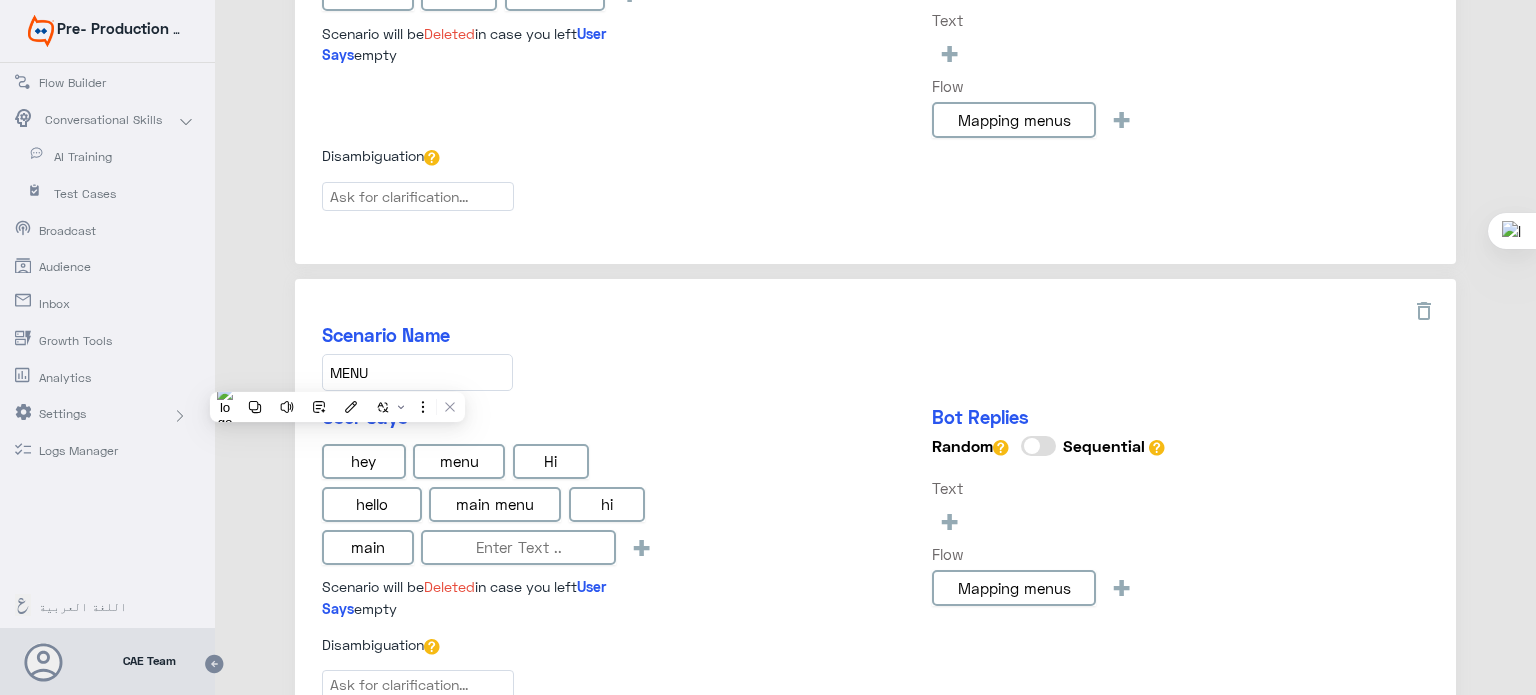 type on "M" 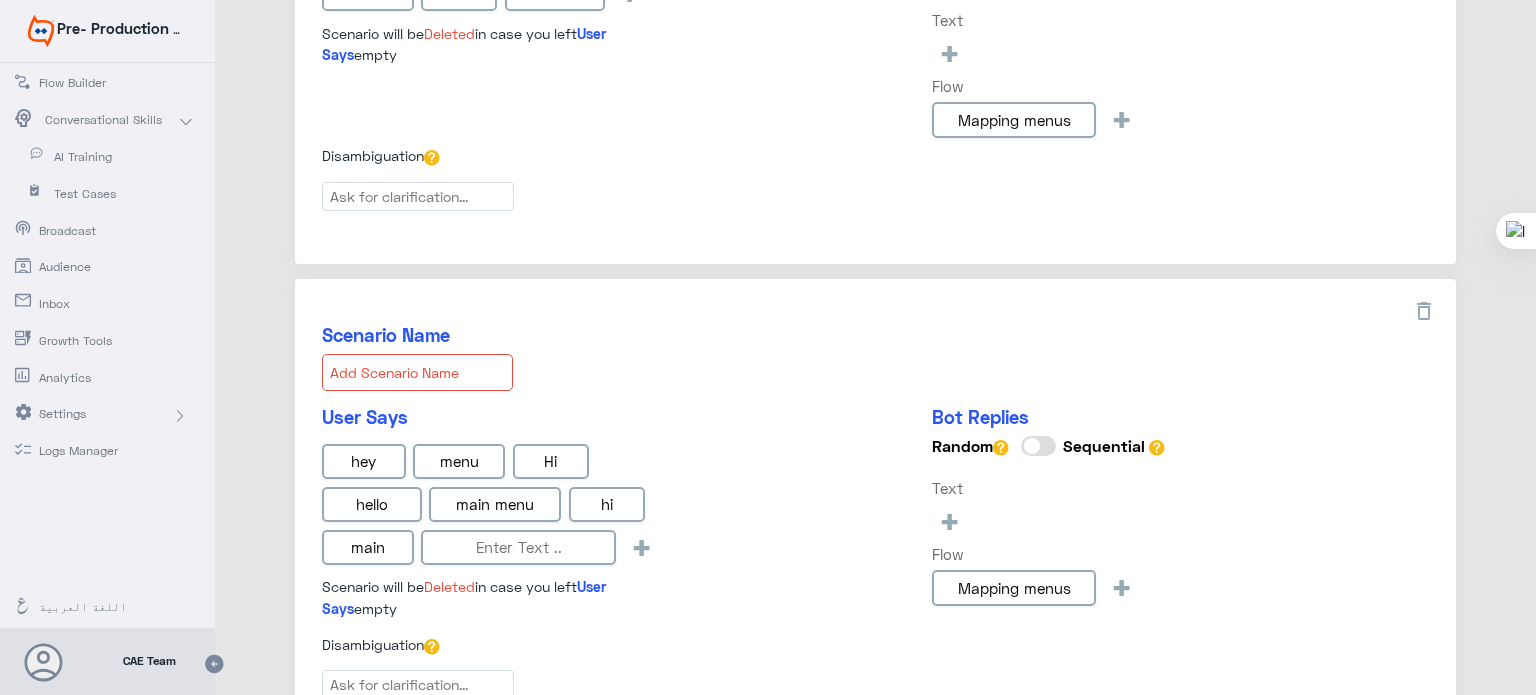 type 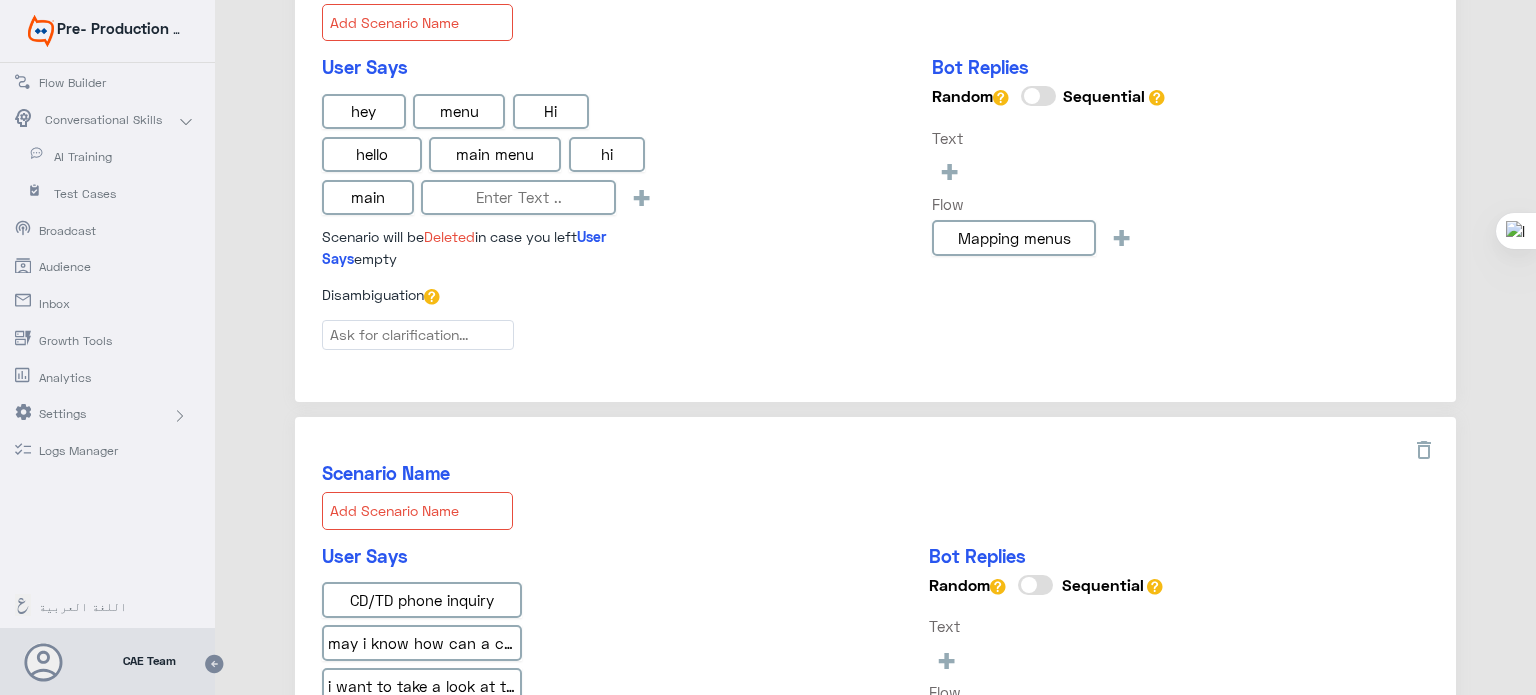 click on "Scenario Name User Says hey menu Hi hello main menu hi main +  Scenario will be   Deleted   in case you left    User Says   empty  Bot Replies Random     Sequential Text + Flow Mapping menus + Tags Disambiguation" 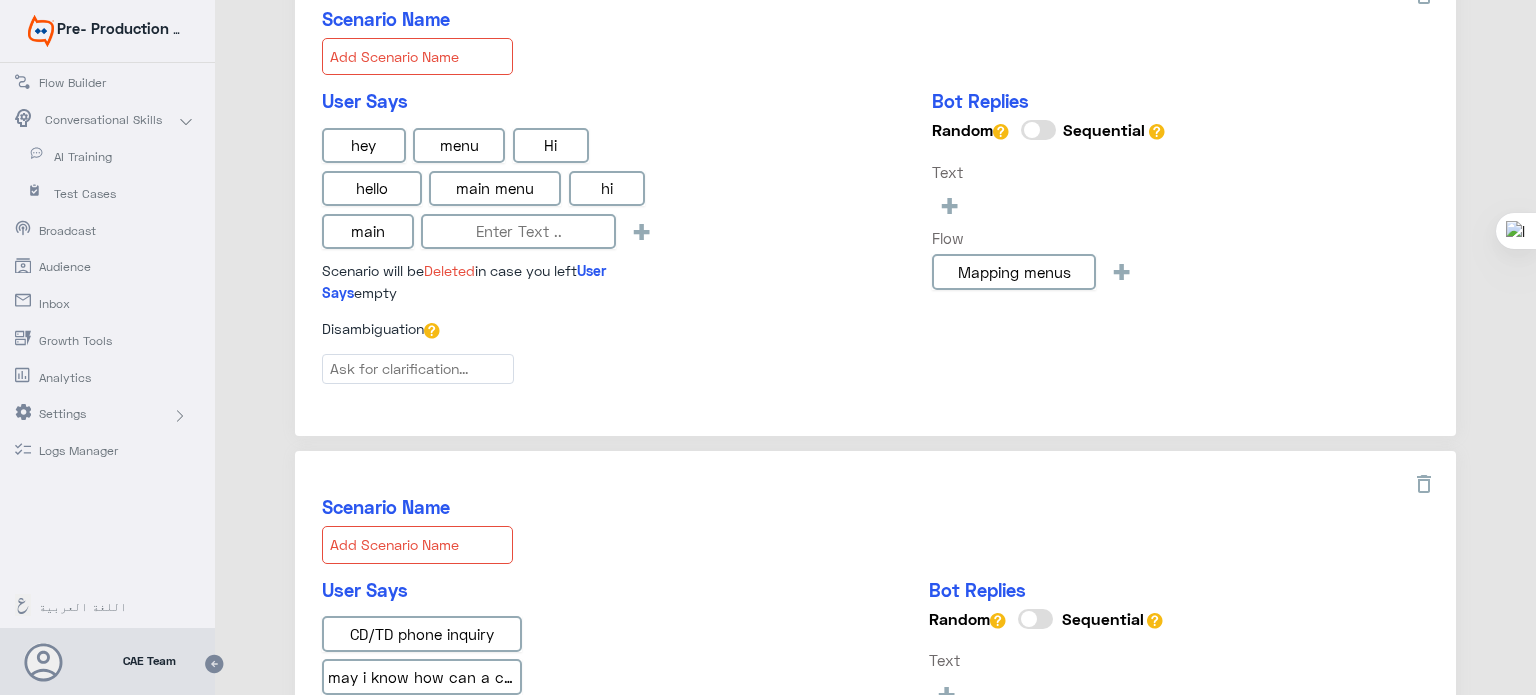scroll, scrollTop: 0, scrollLeft: 0, axis: both 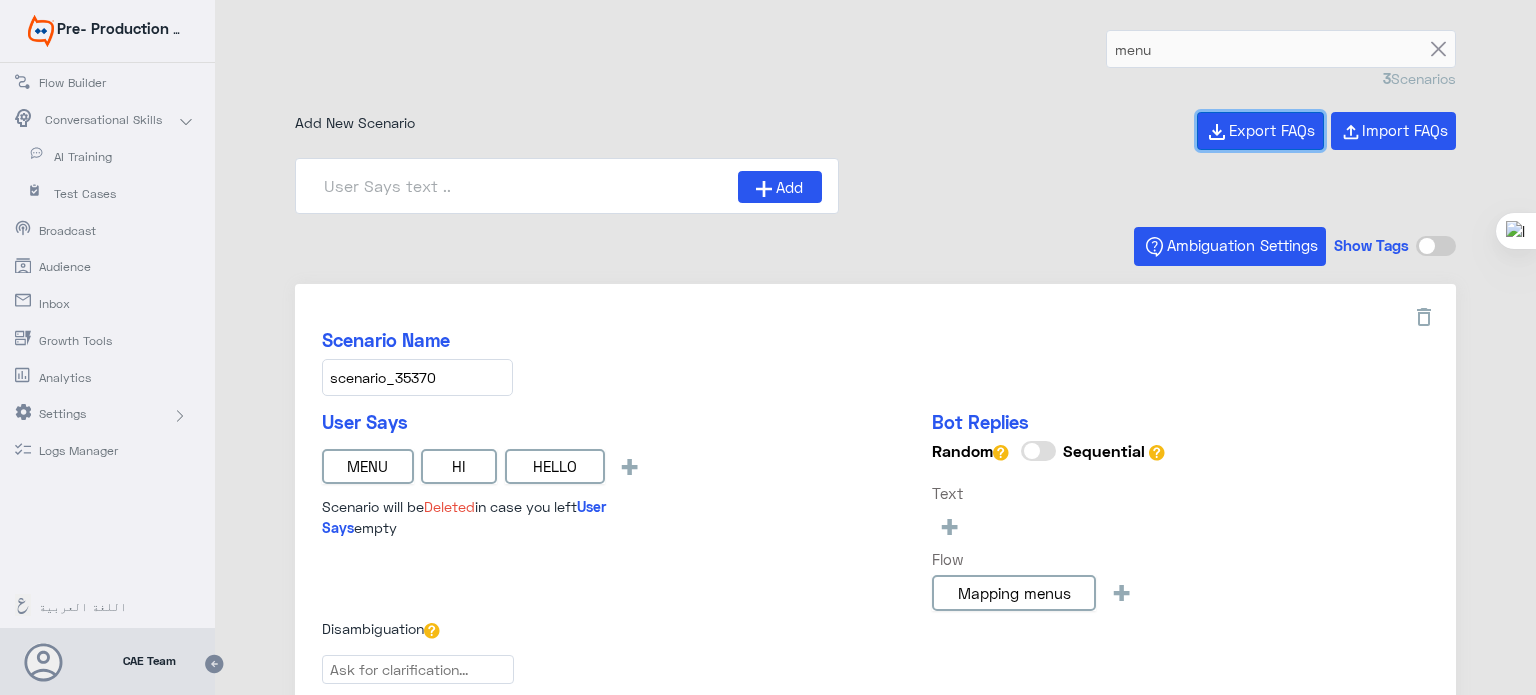 click on "Export FAQs" 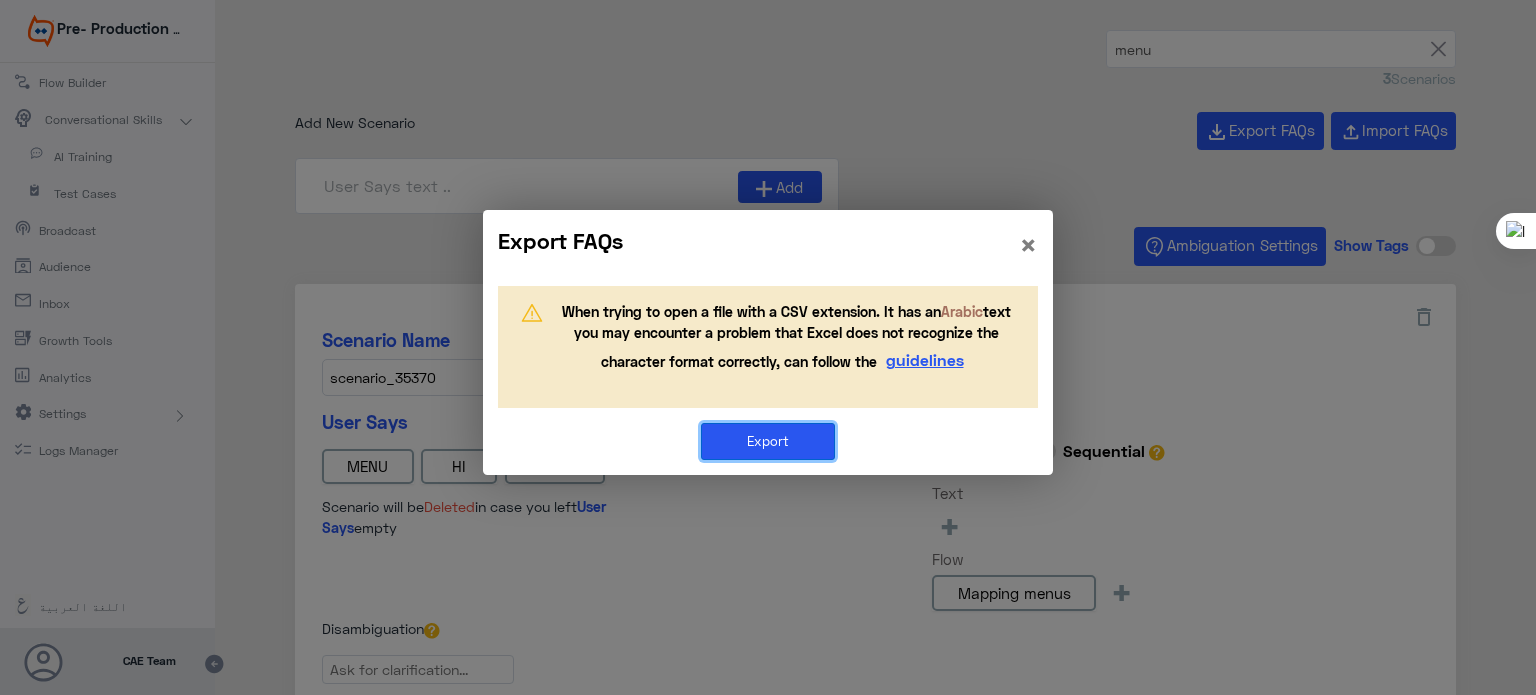 click on "Export" 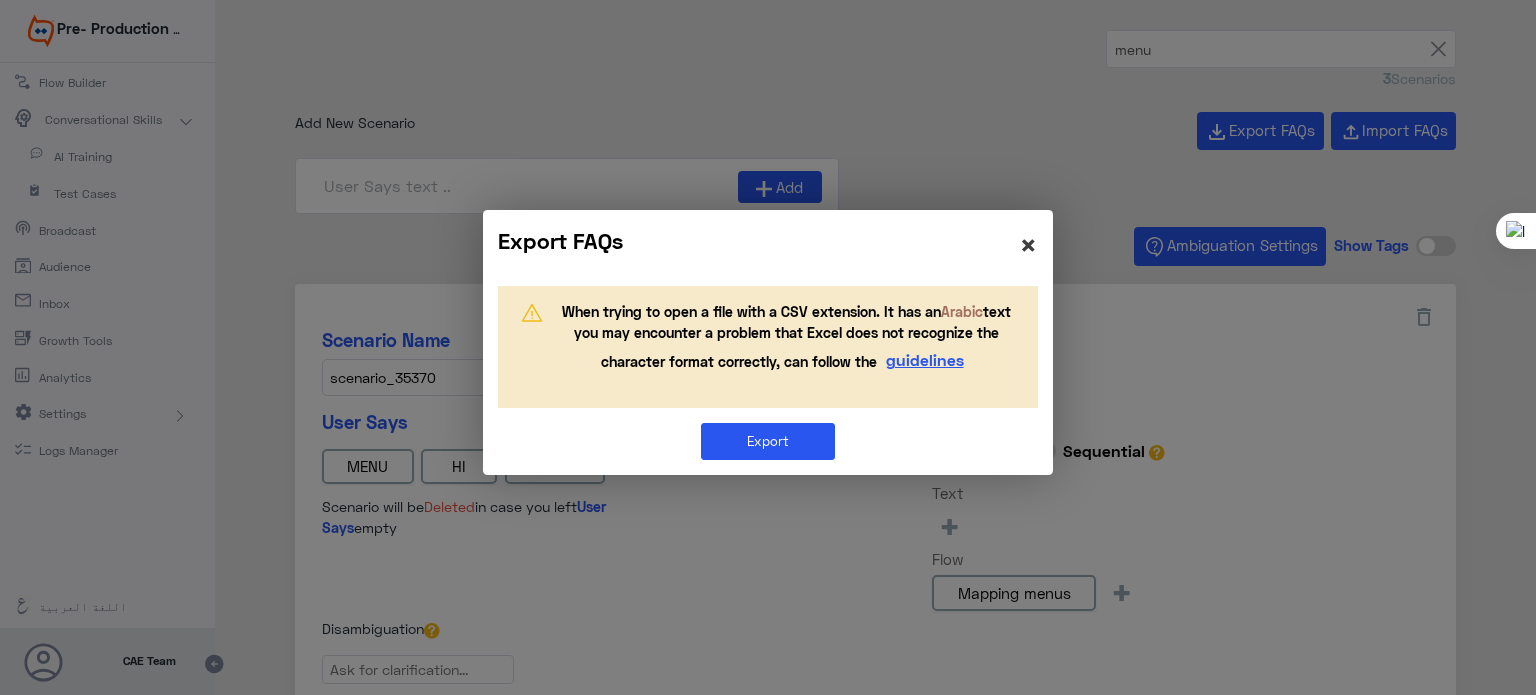 click on "×" 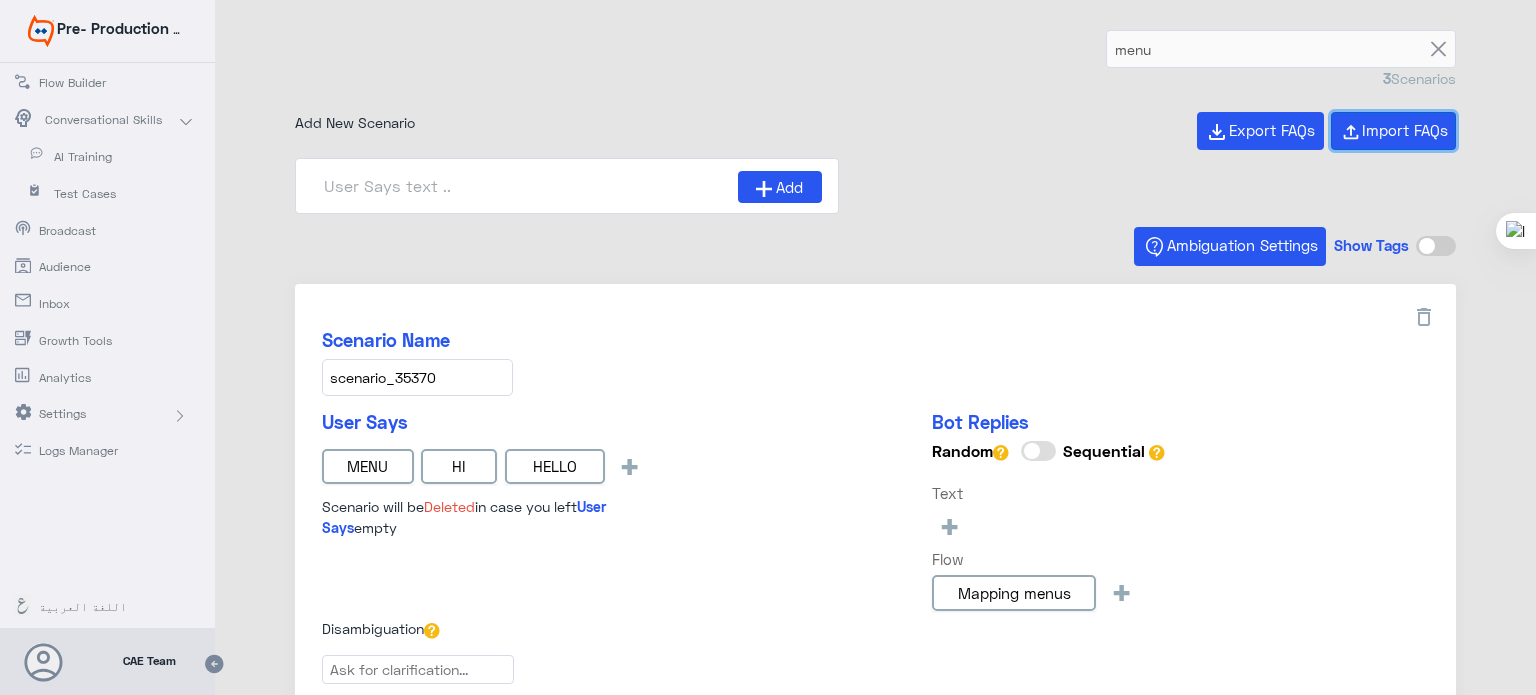 click on "Import FAQs" 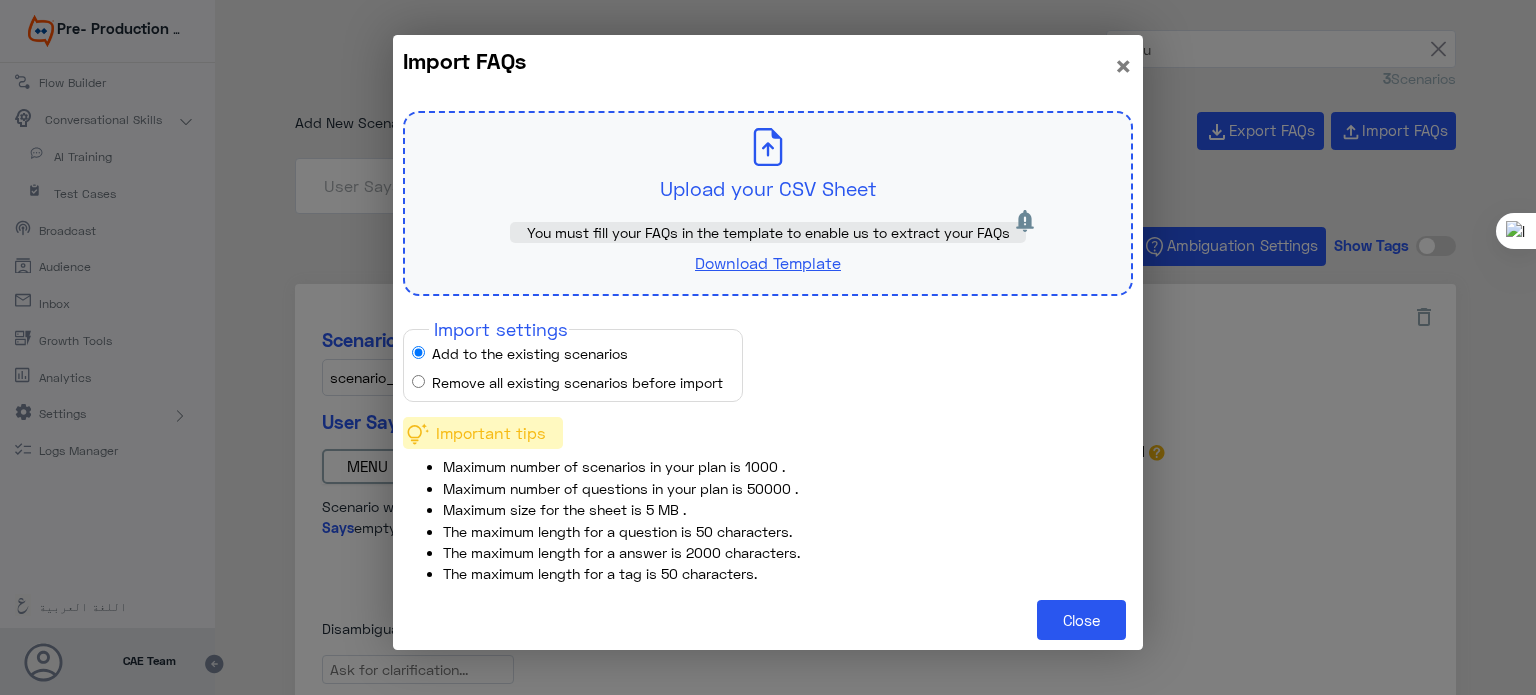 click on "Download Template" 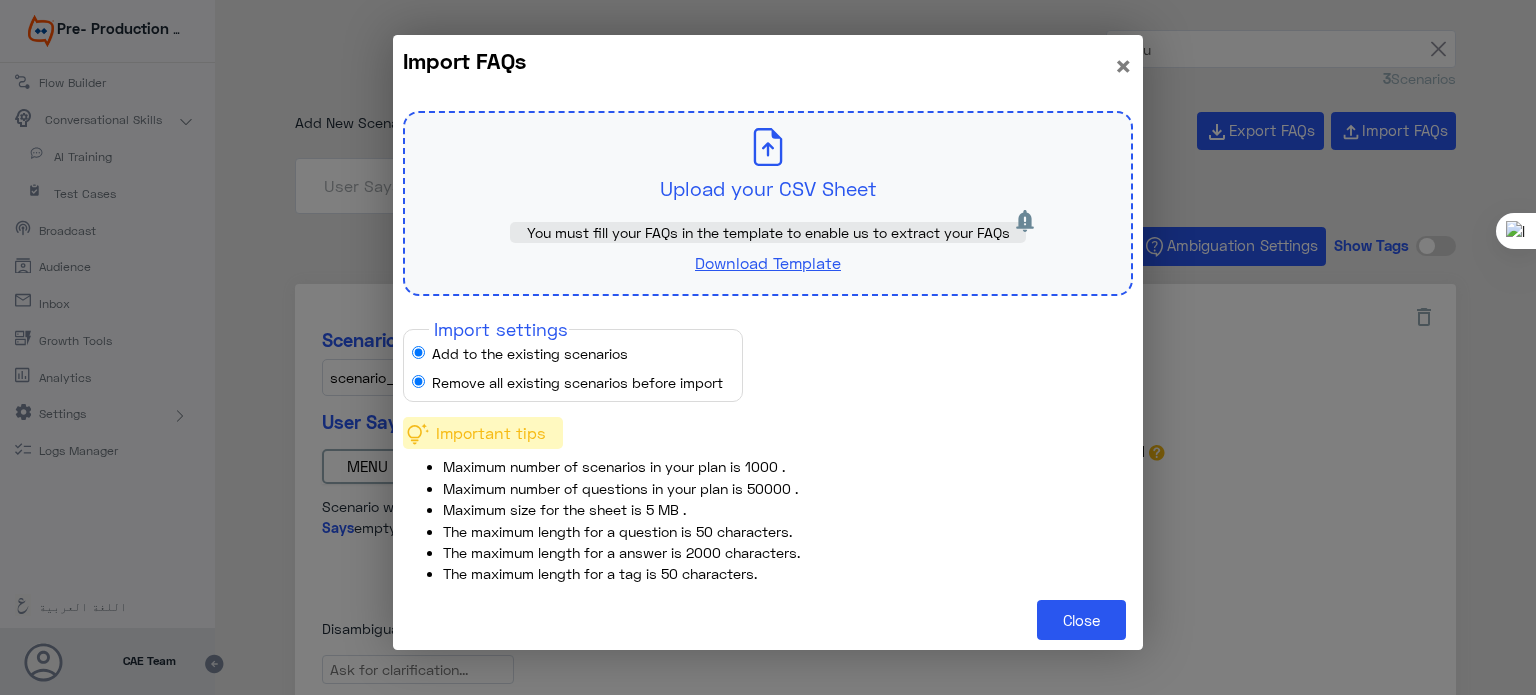 radio on "false" 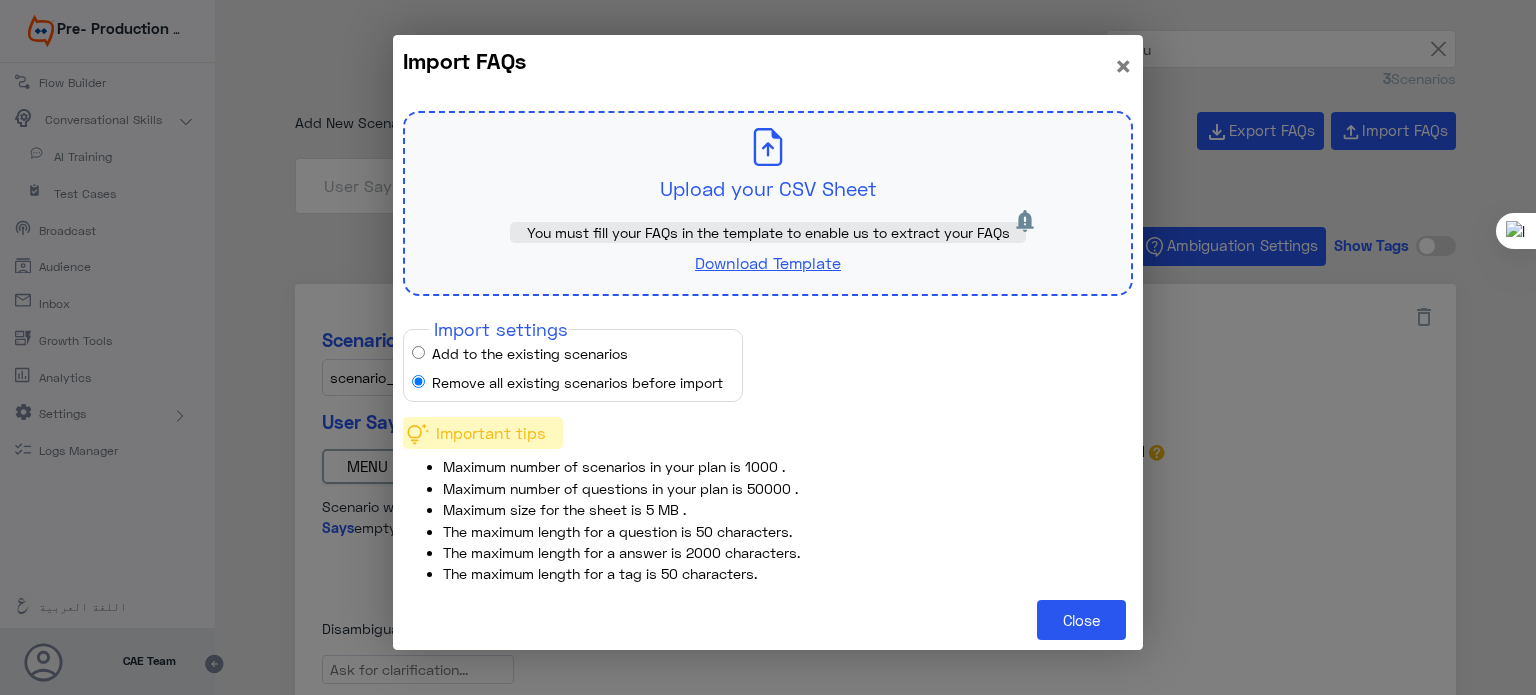 click 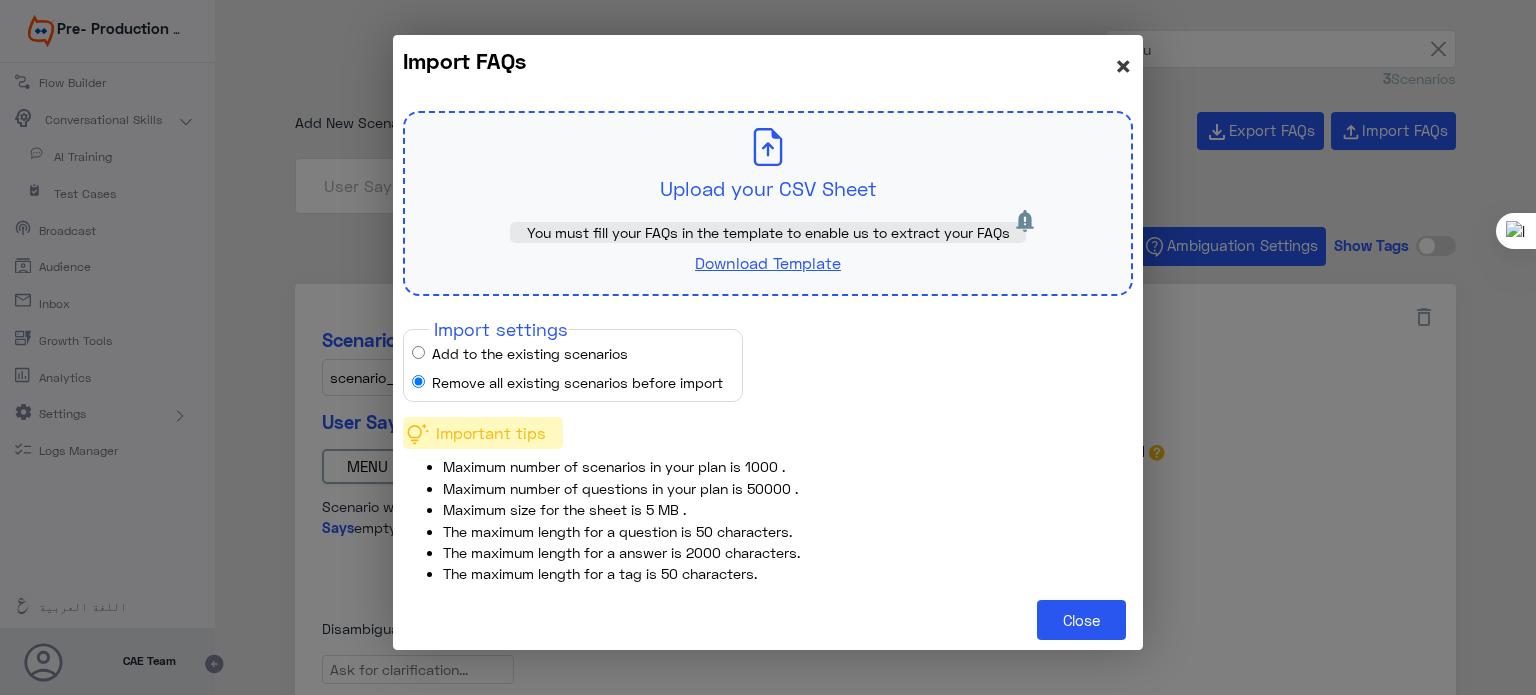 click on "×" 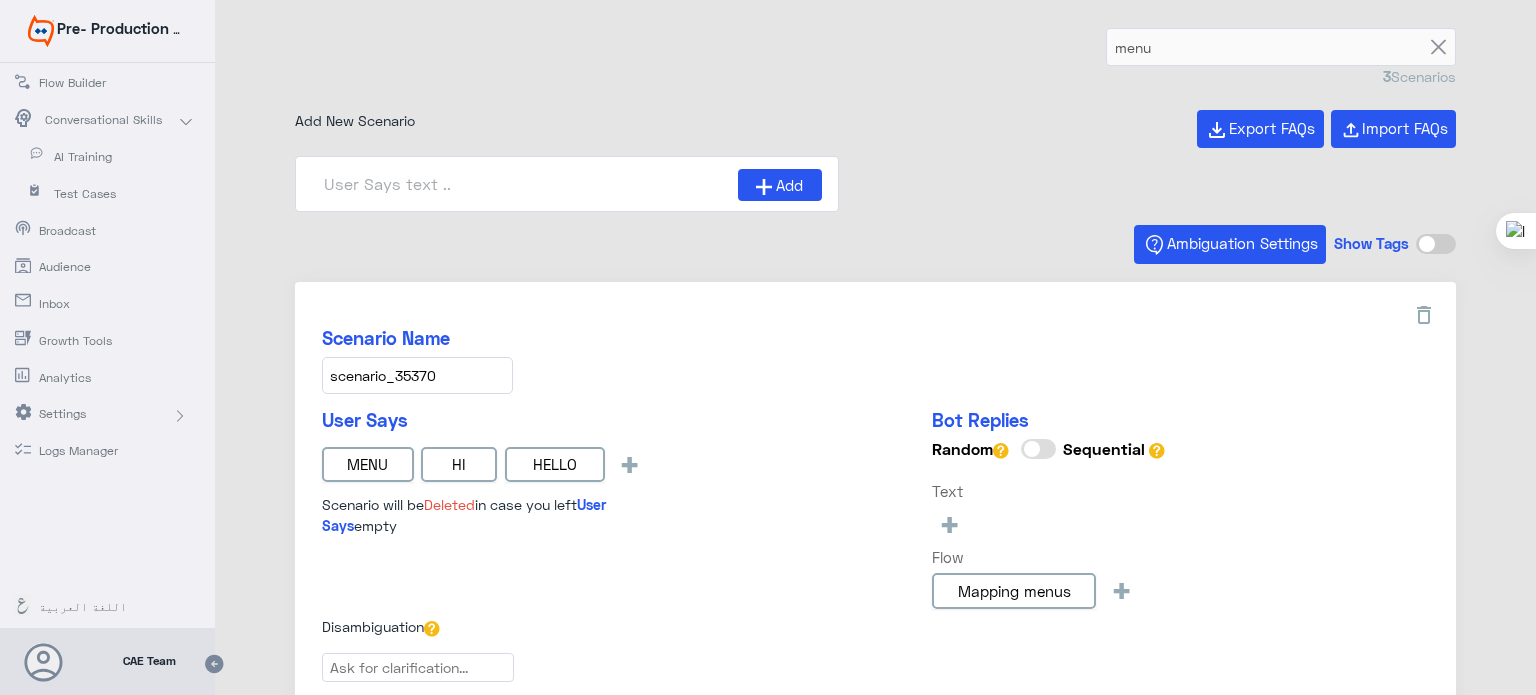 scroll, scrollTop: 0, scrollLeft: 0, axis: both 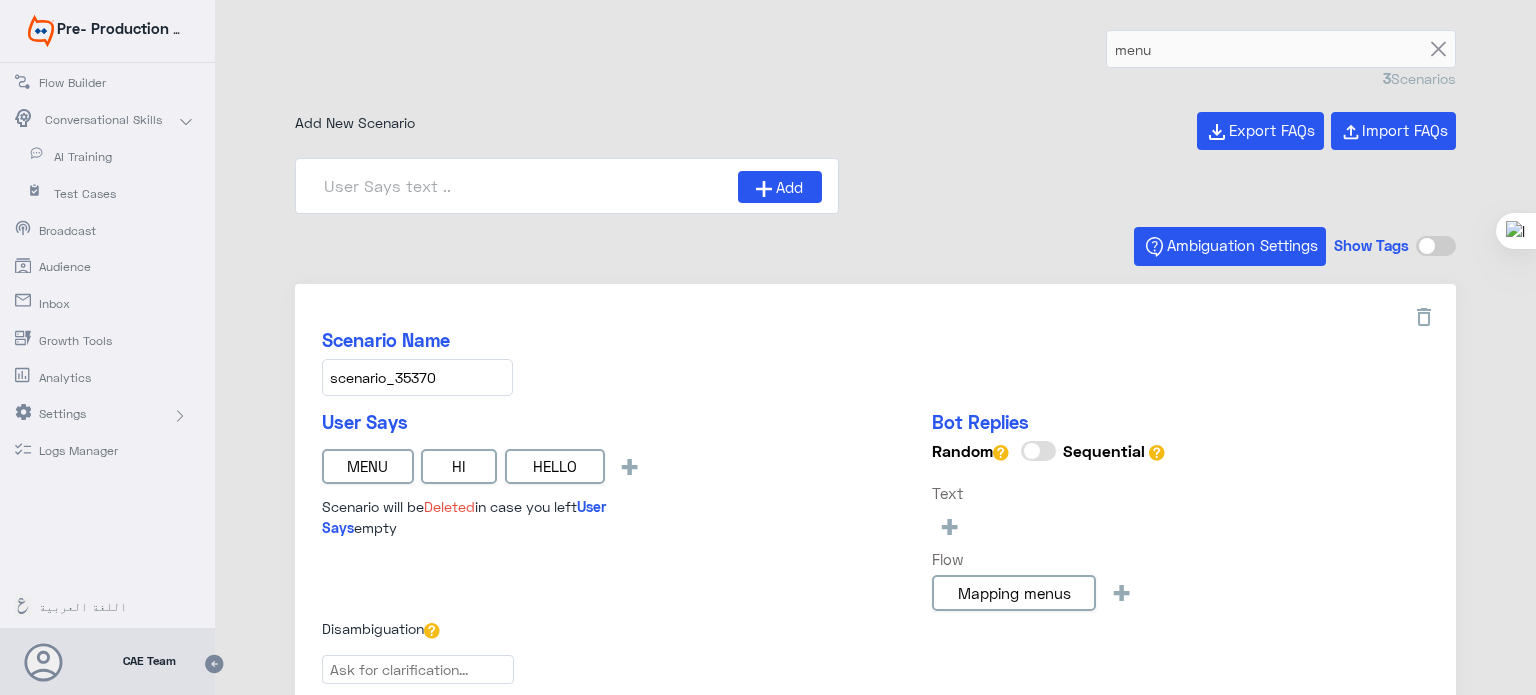 drag, startPoint x: 462, startPoint y: 375, endPoint x: 314, endPoint y: 388, distance: 148.56985 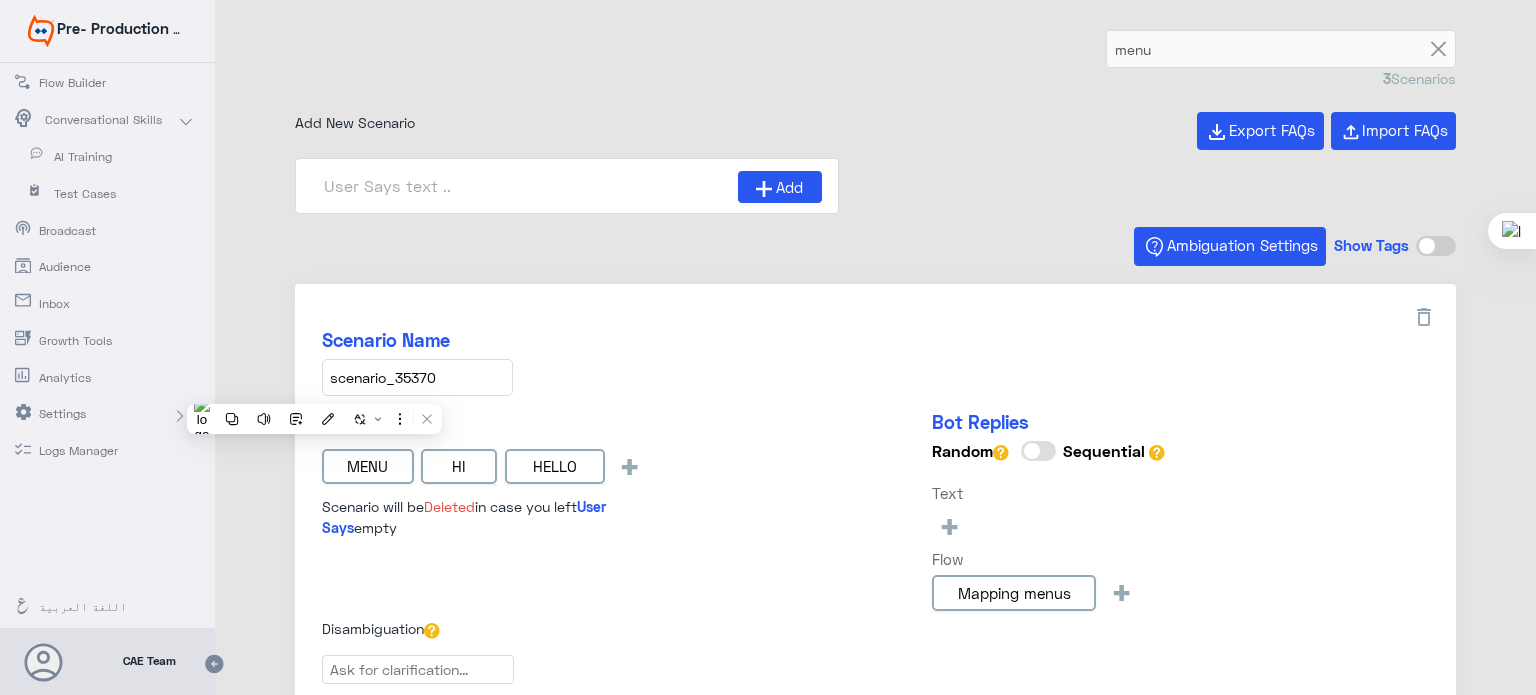 type 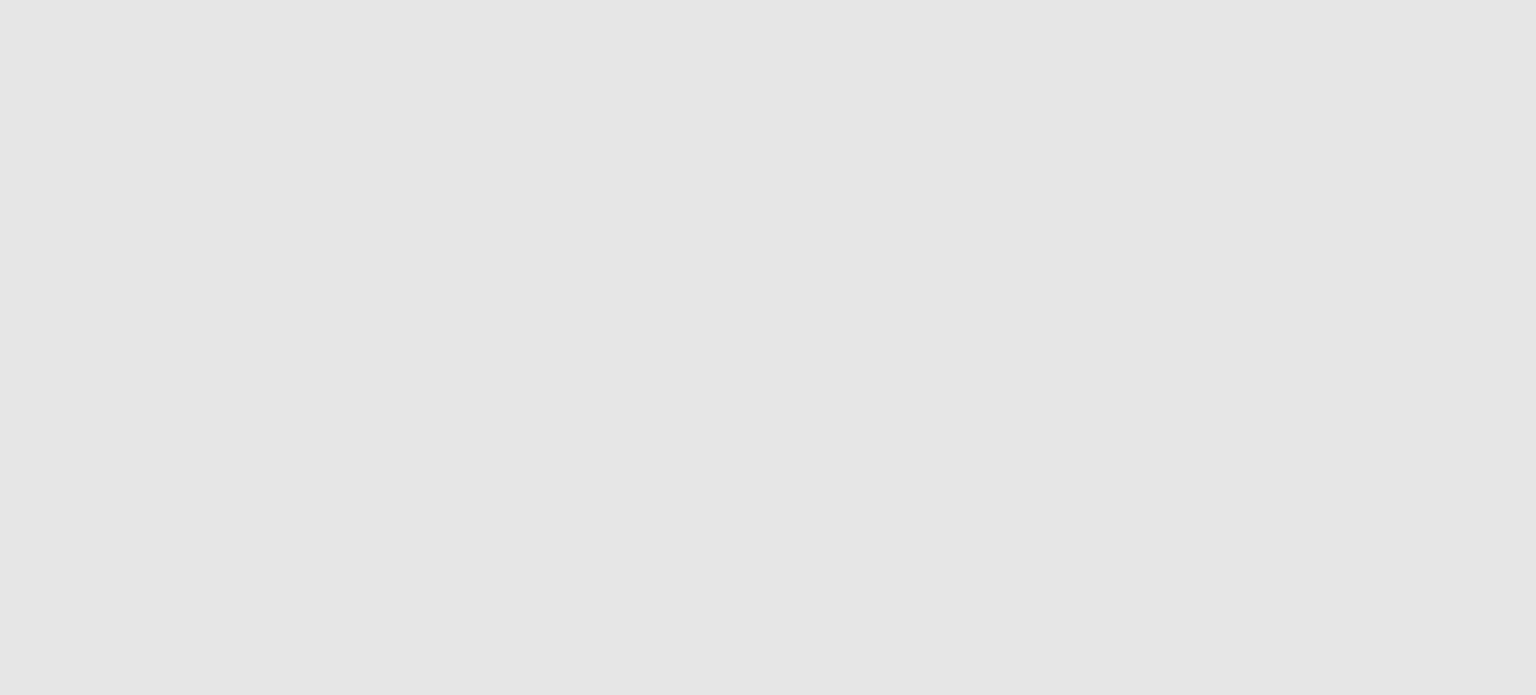 scroll, scrollTop: 0, scrollLeft: 0, axis: both 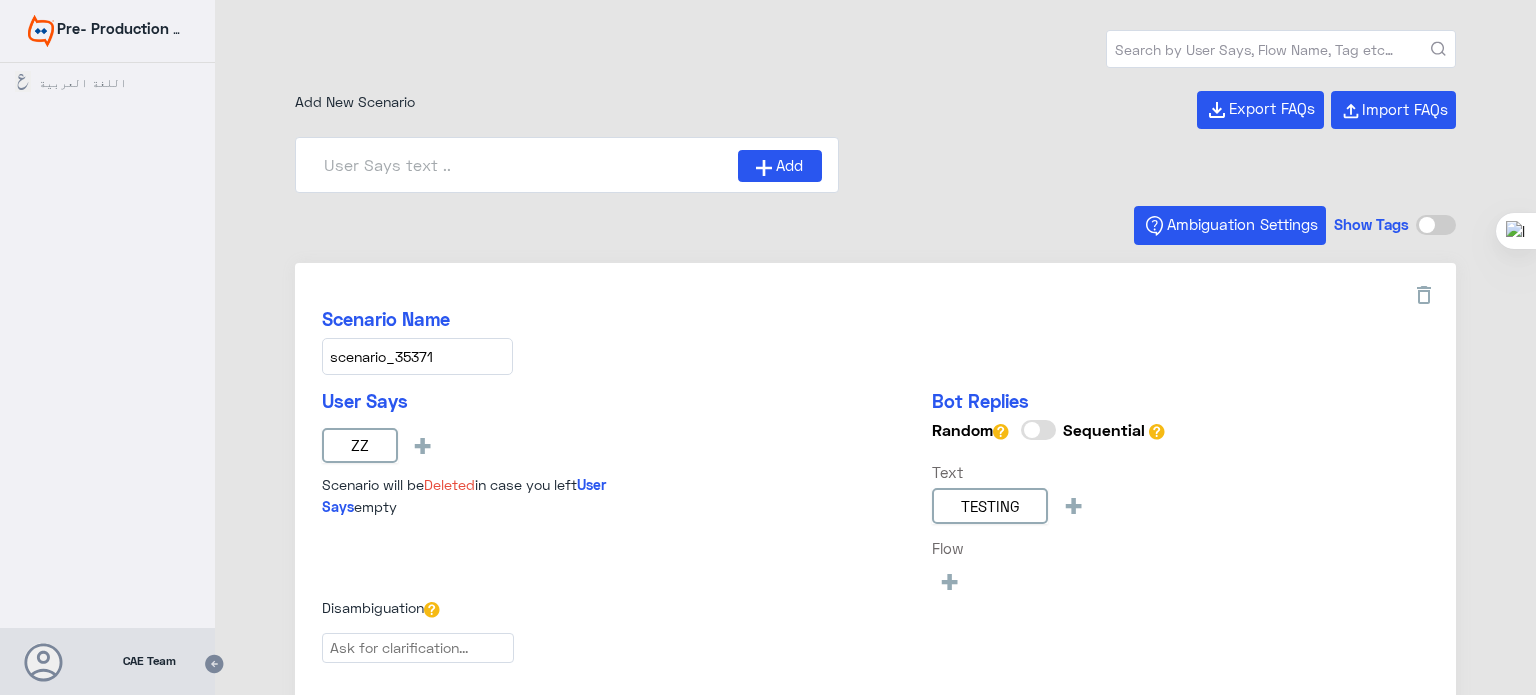type on "Mapping menus" 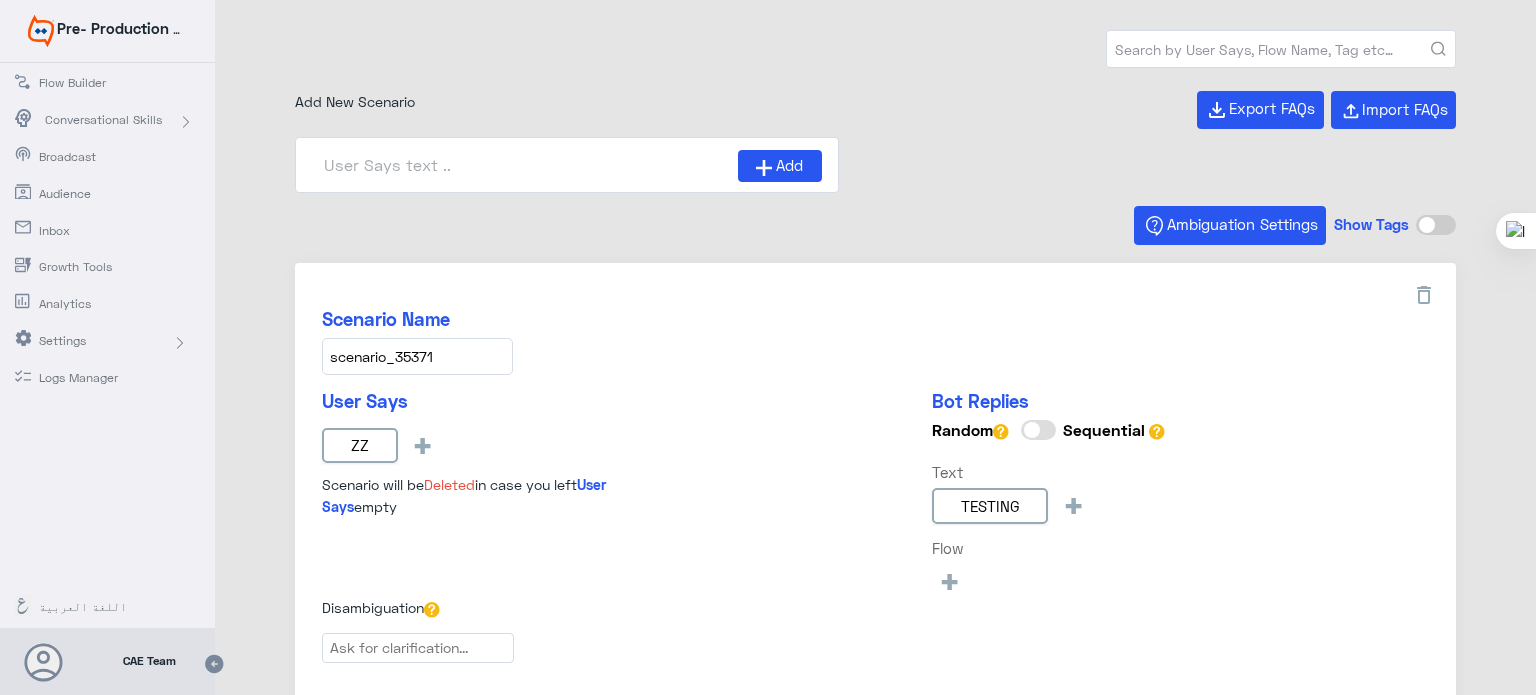 click at bounding box center (1281, 49) 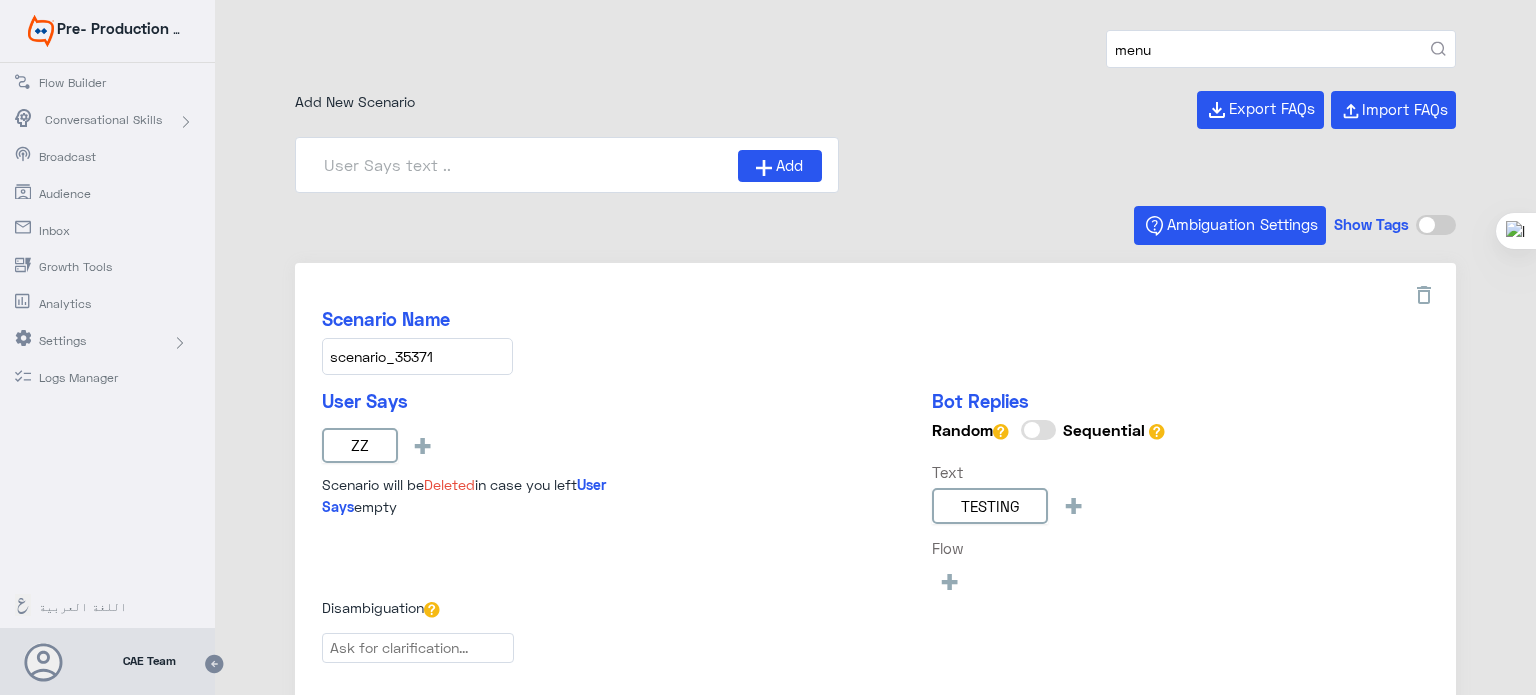 type on "menu" 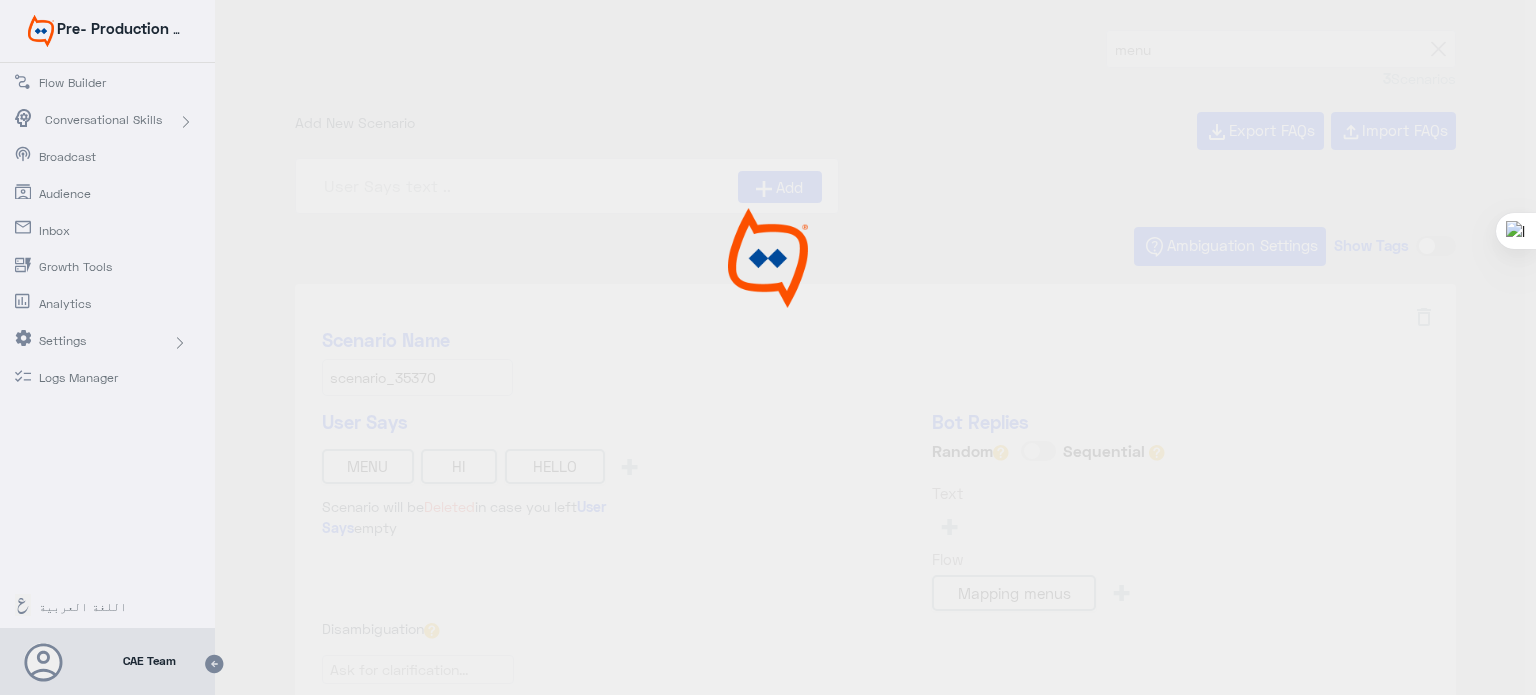 scroll, scrollTop: 642, scrollLeft: 0, axis: vertical 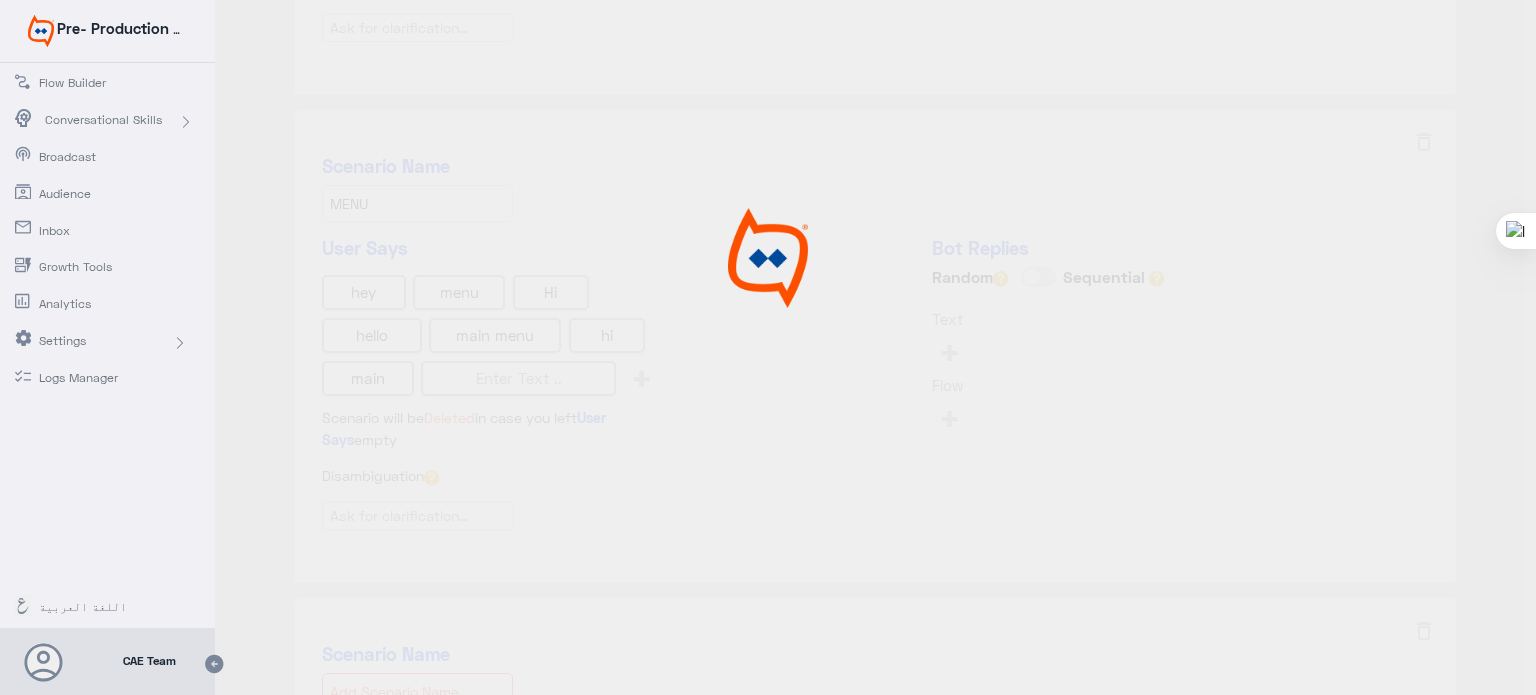 type on "Mapping menus" 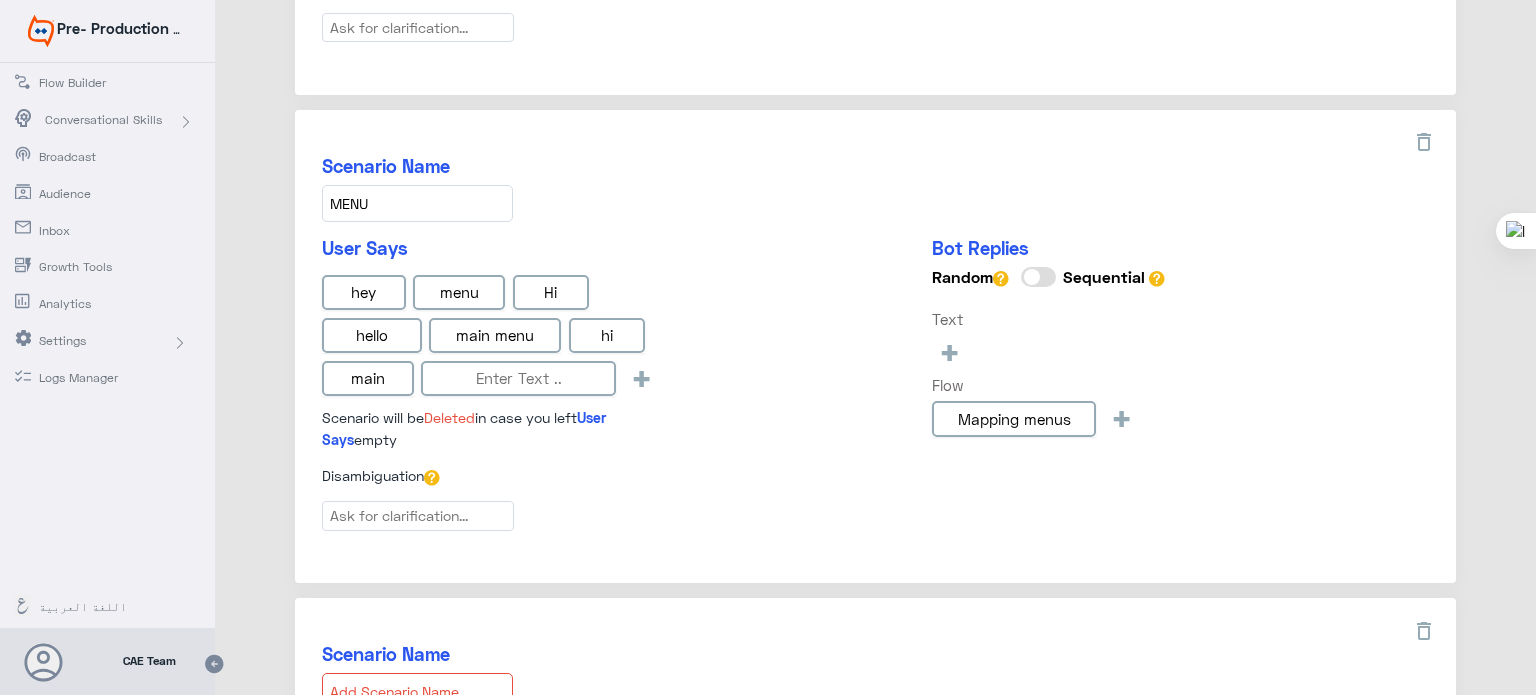 click on "User Says hey menu Hi hello main menu hi main +  Scenario will be   Deleted   in case you left    User Says   empty  Bot Replies Random     Sequential Text + Flow Mapping menus + Tags" 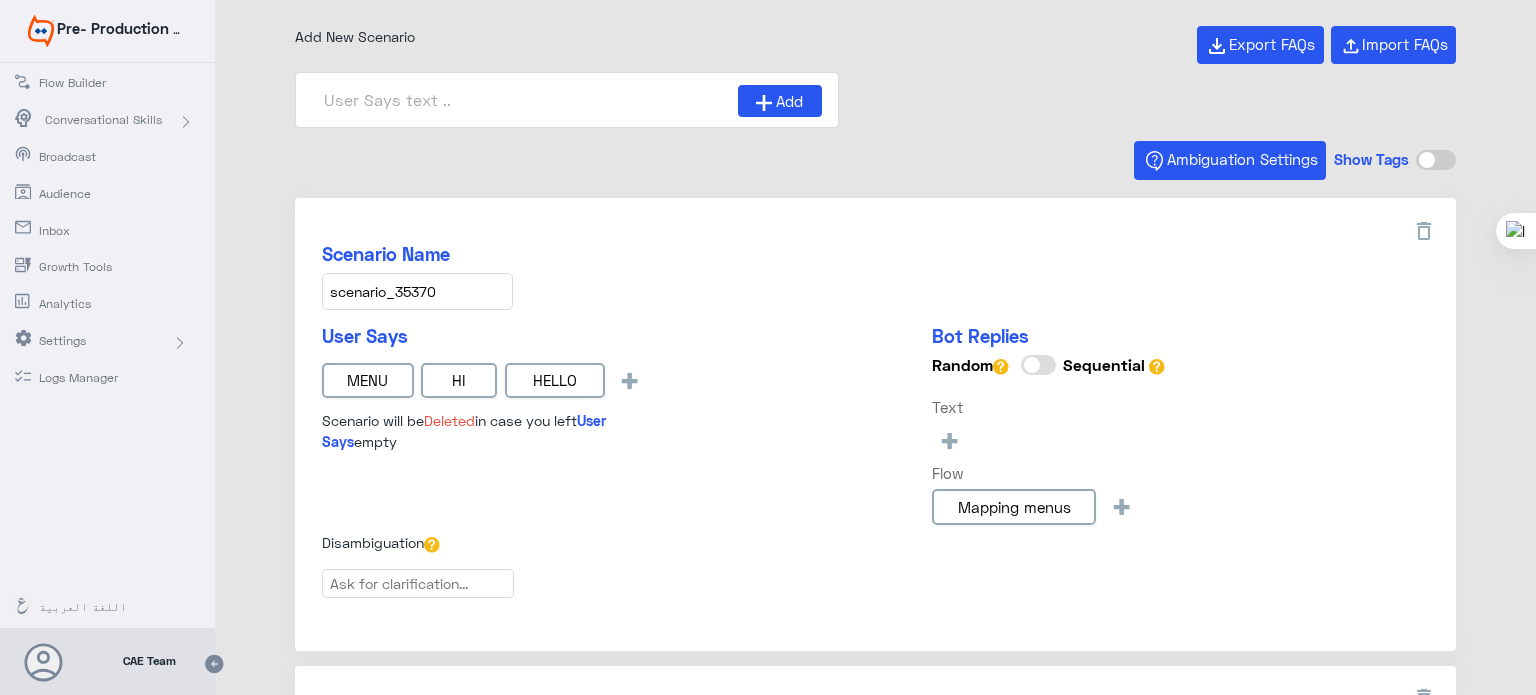scroll, scrollTop: 0, scrollLeft: 0, axis: both 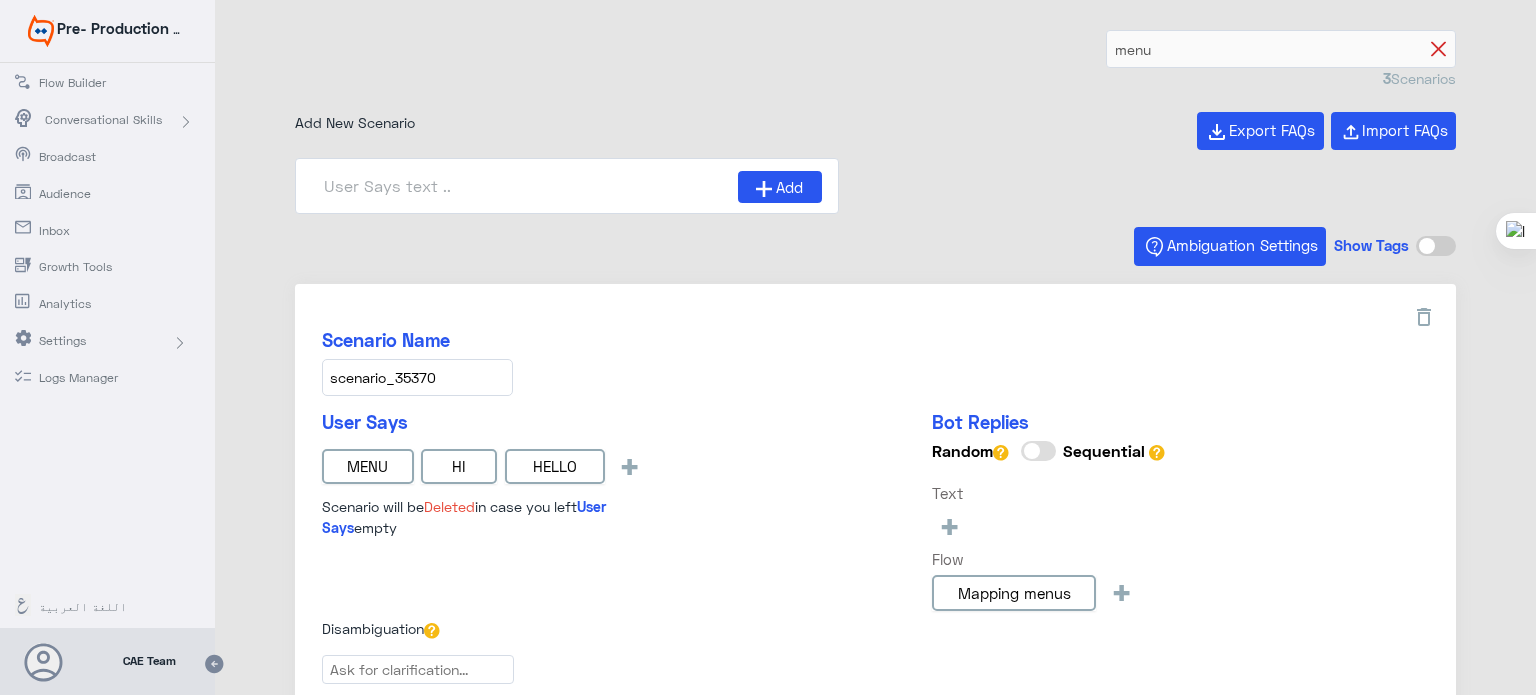 click 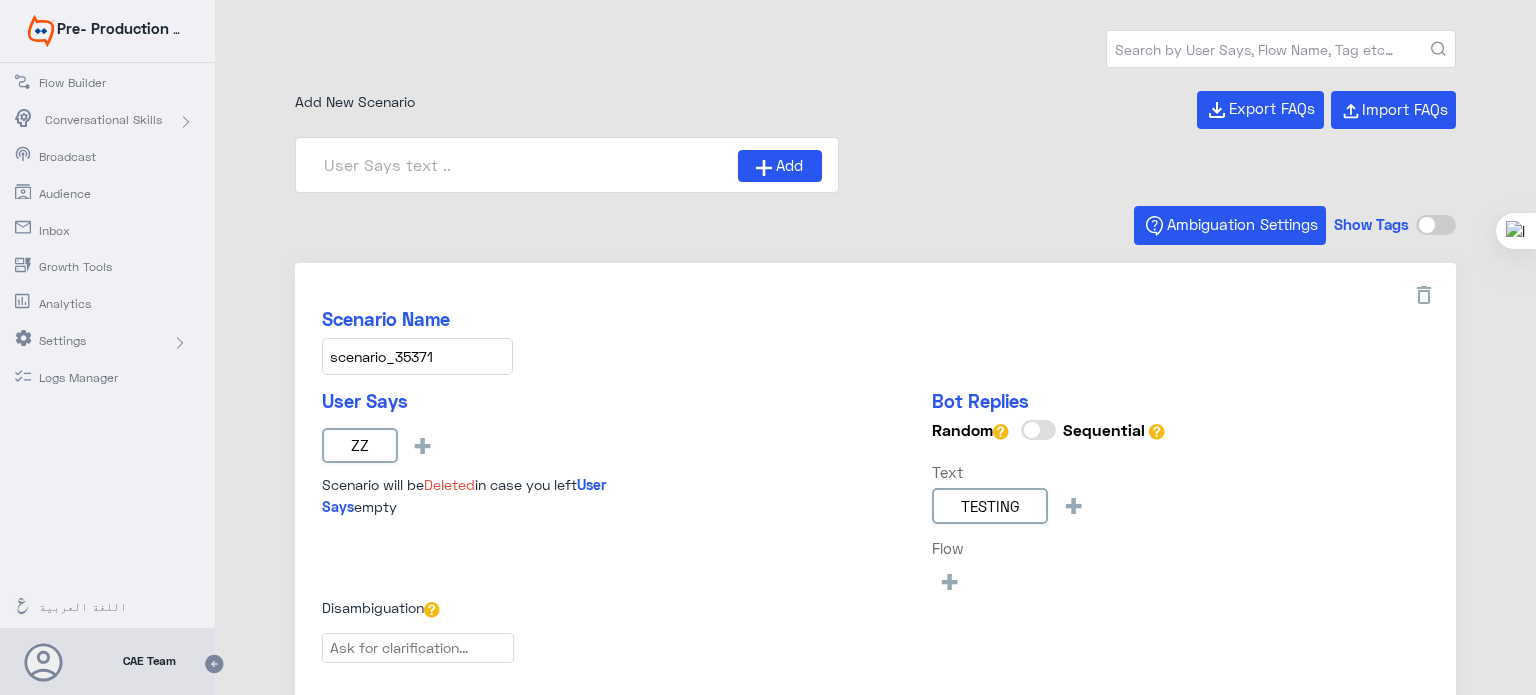 type on "Face ID EN" 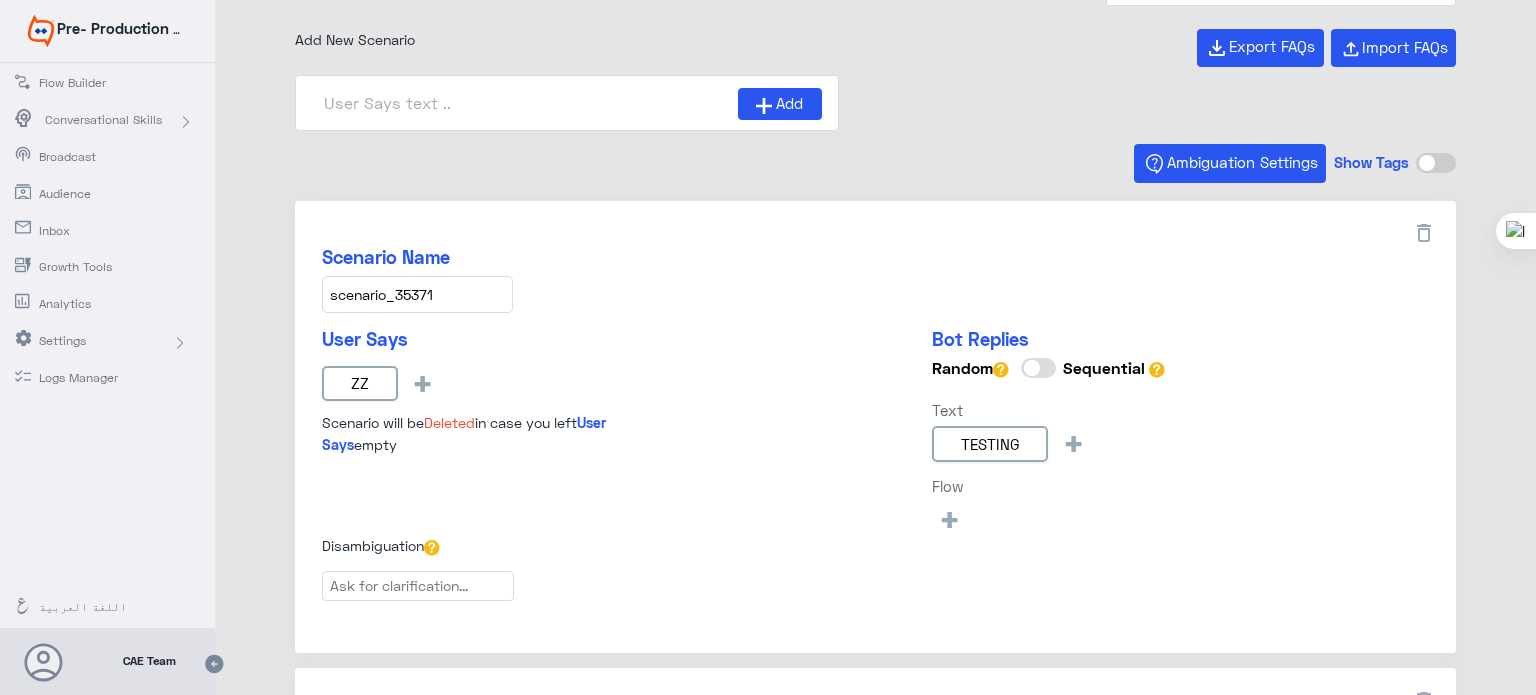 type on "Face ID AR" 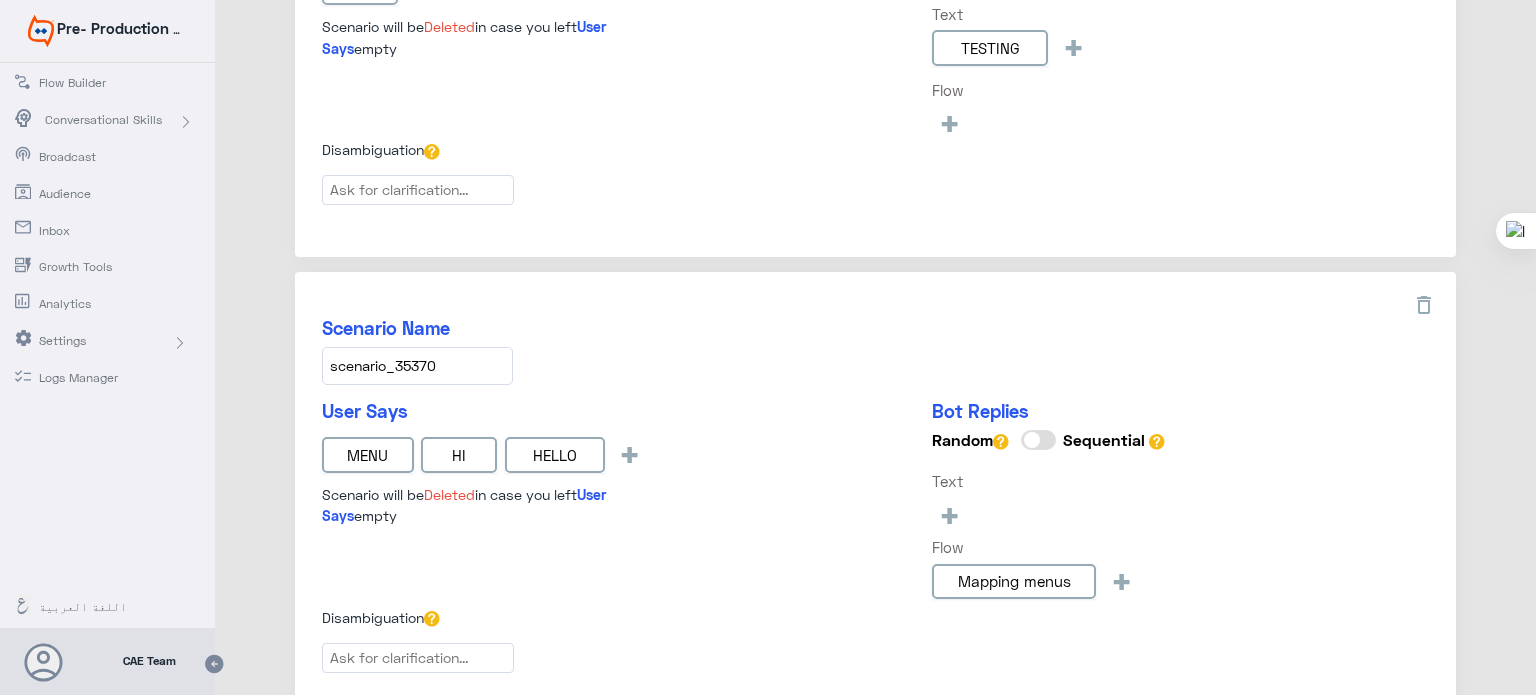 scroll, scrollTop: 0, scrollLeft: 0, axis: both 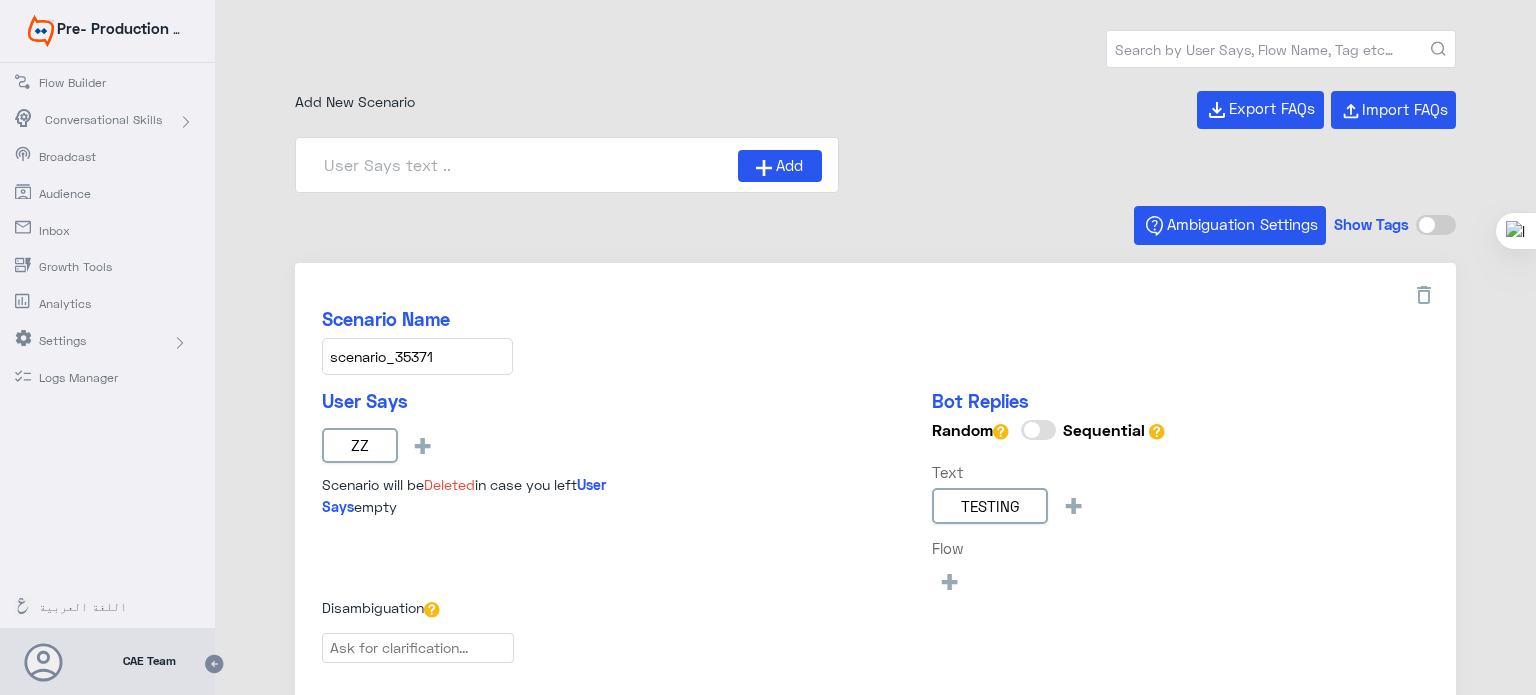 click on "Audience" 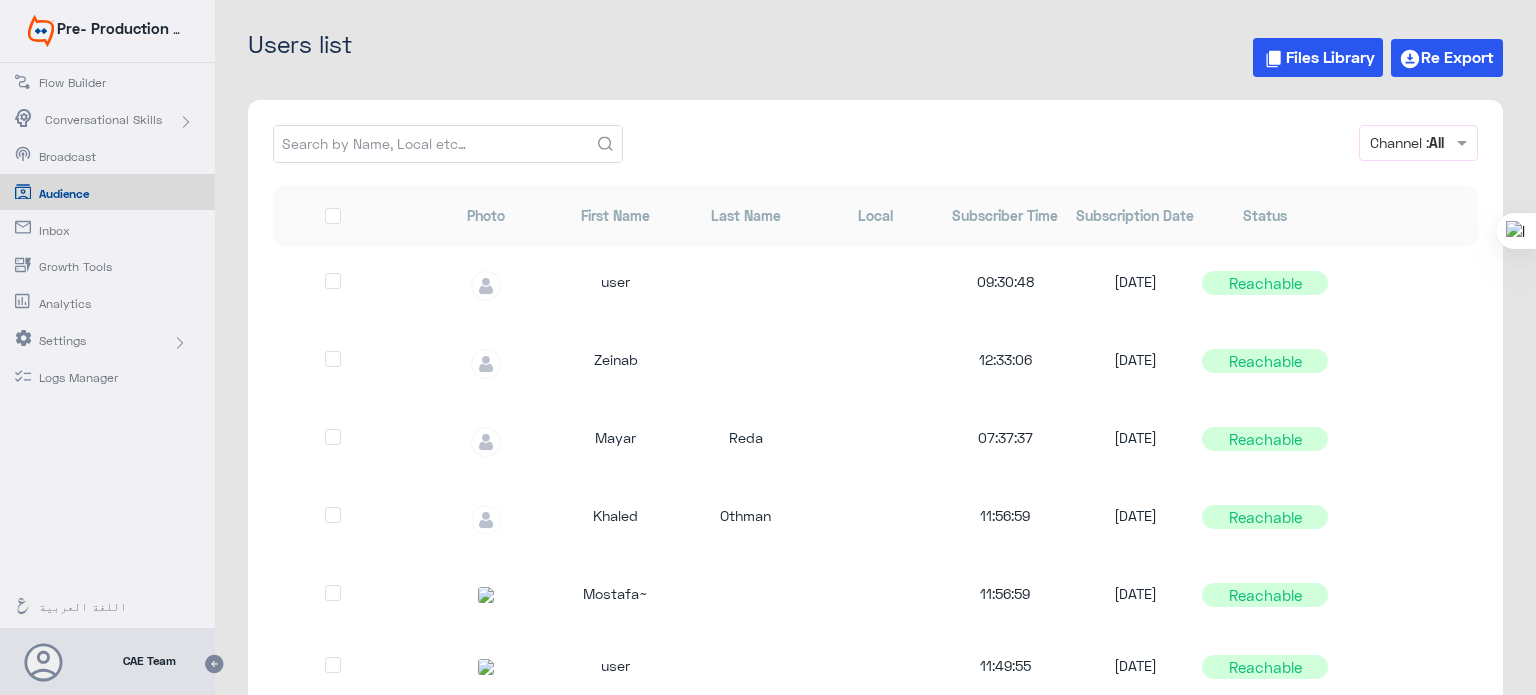 click on "Inbox" at bounding box center [89, 228] 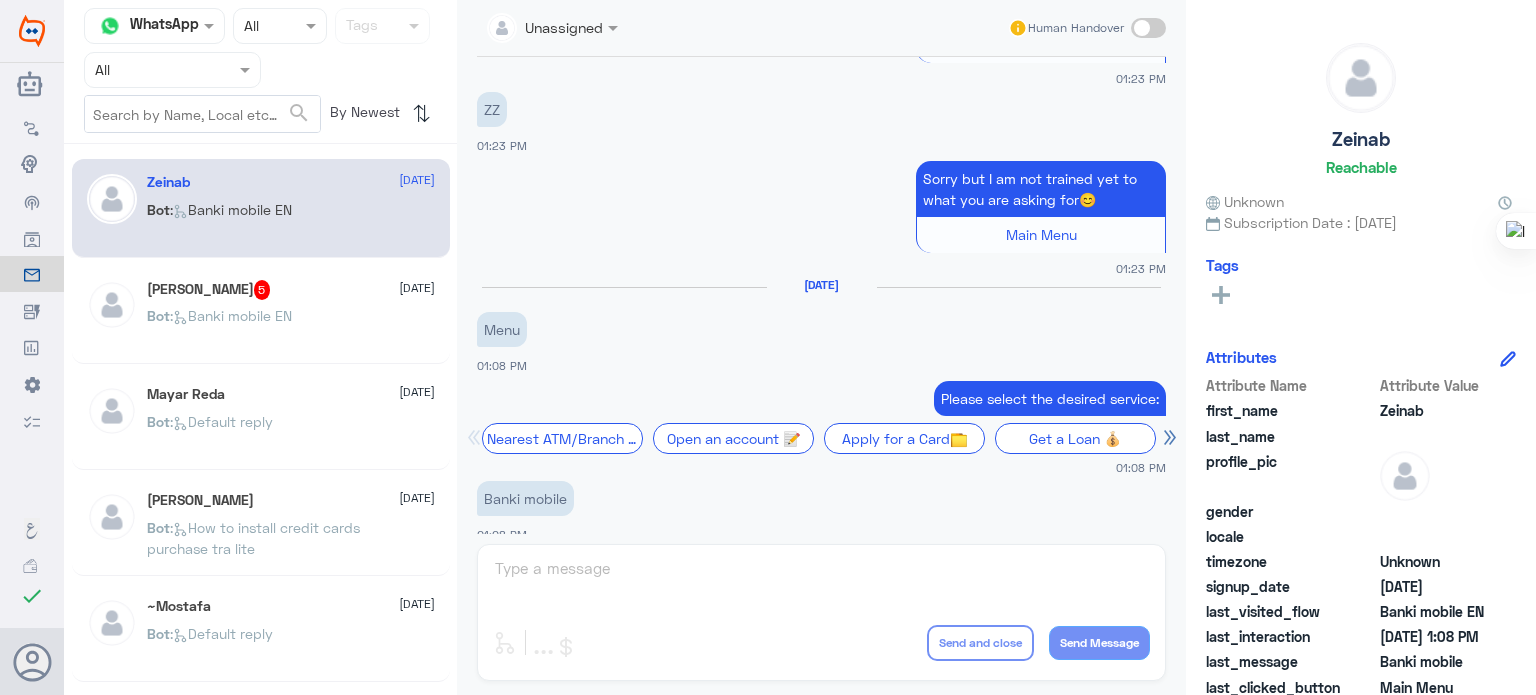 scroll, scrollTop: 896, scrollLeft: 0, axis: vertical 